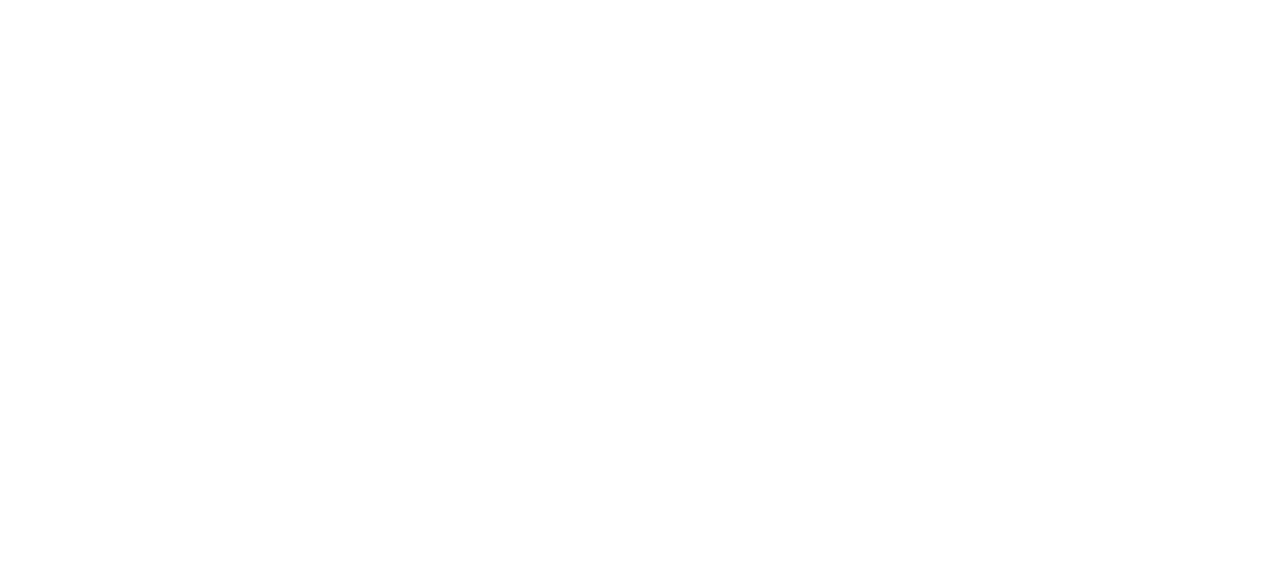 scroll, scrollTop: 0, scrollLeft: 0, axis: both 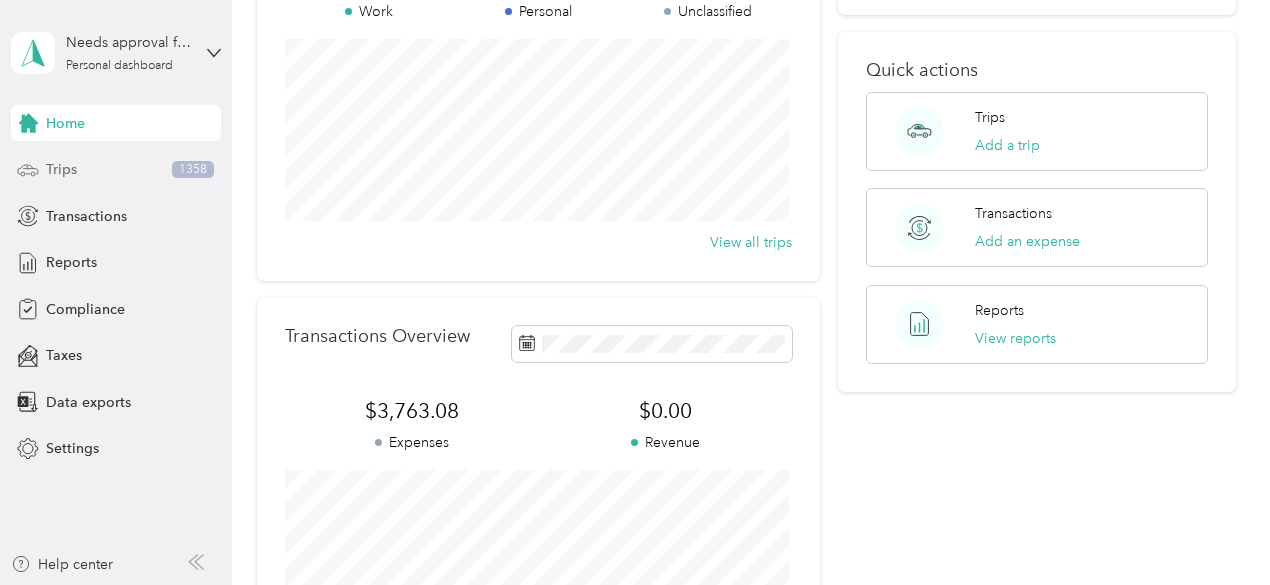 click on "Trips 1358" at bounding box center (116, 170) 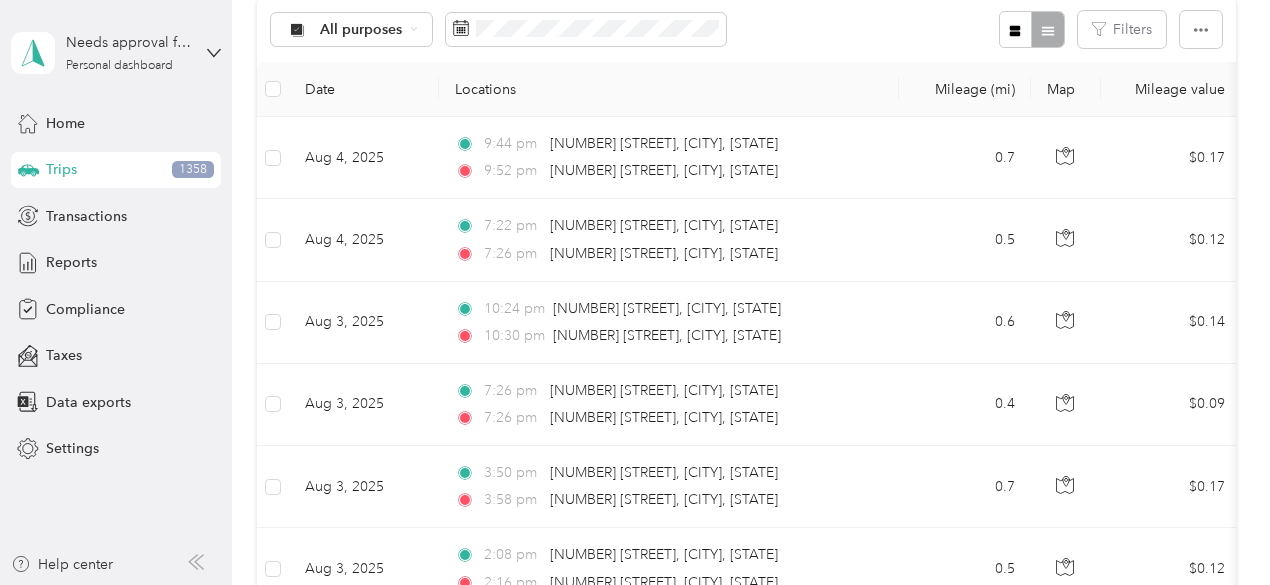click on "All purposes Filters" at bounding box center (746, 29) 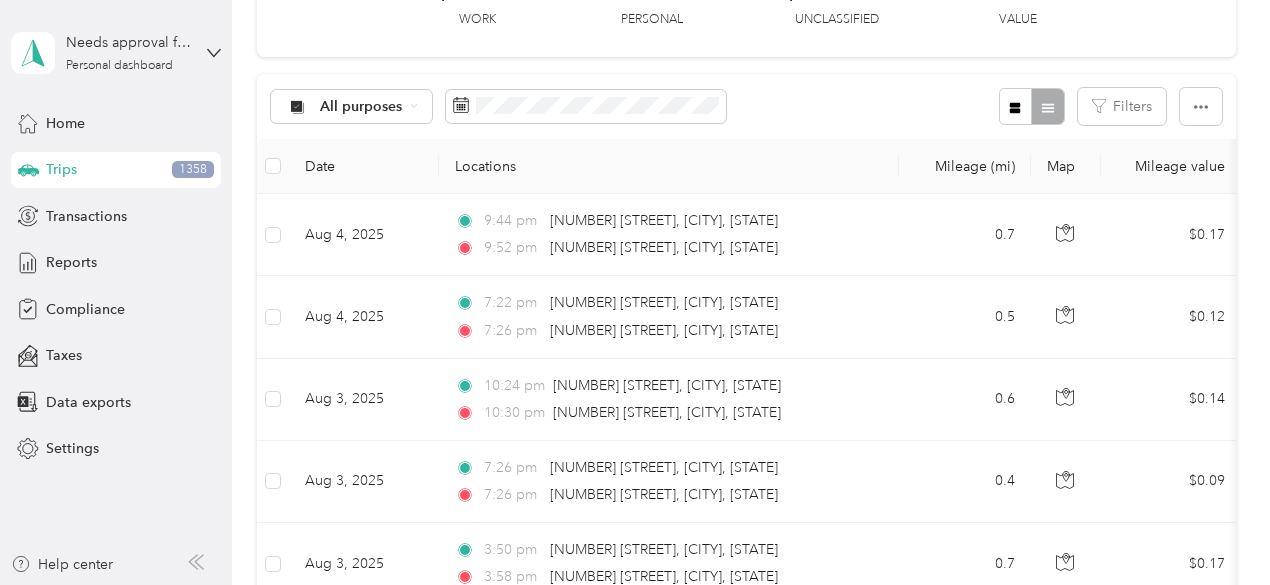 scroll, scrollTop: 144, scrollLeft: 0, axis: vertical 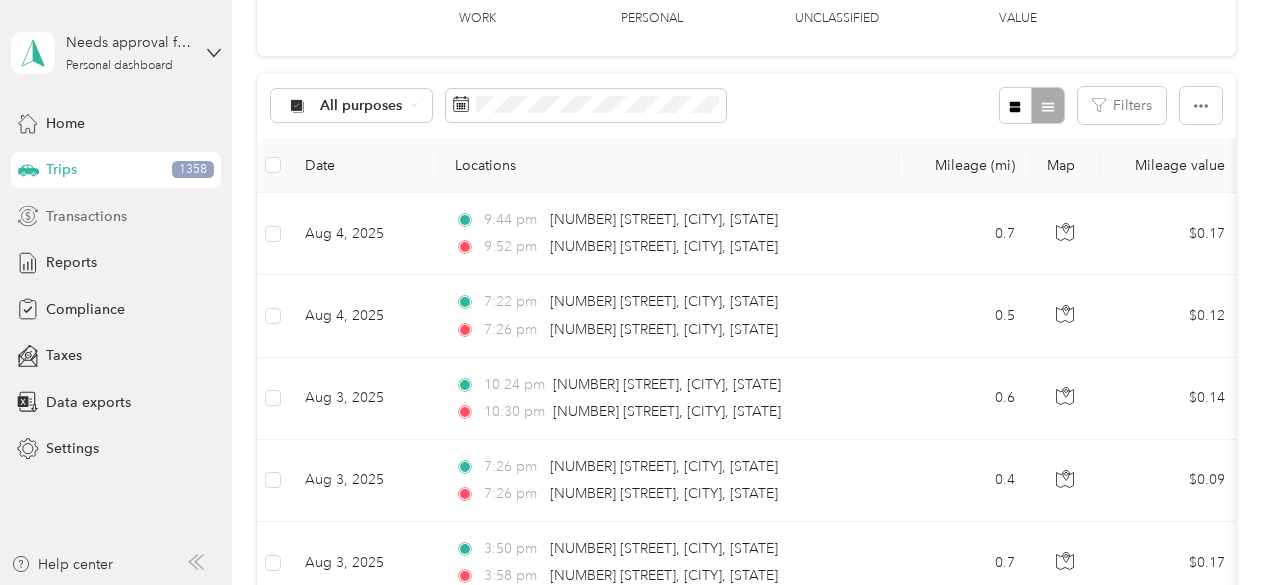 click on "Transactions" at bounding box center (86, 216) 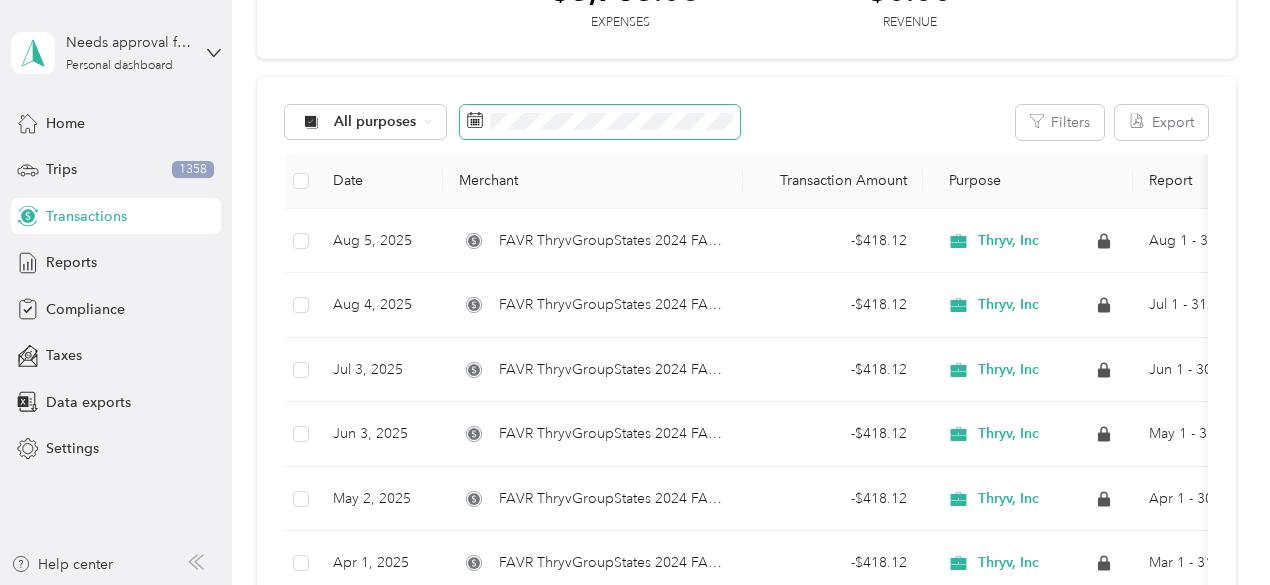 click 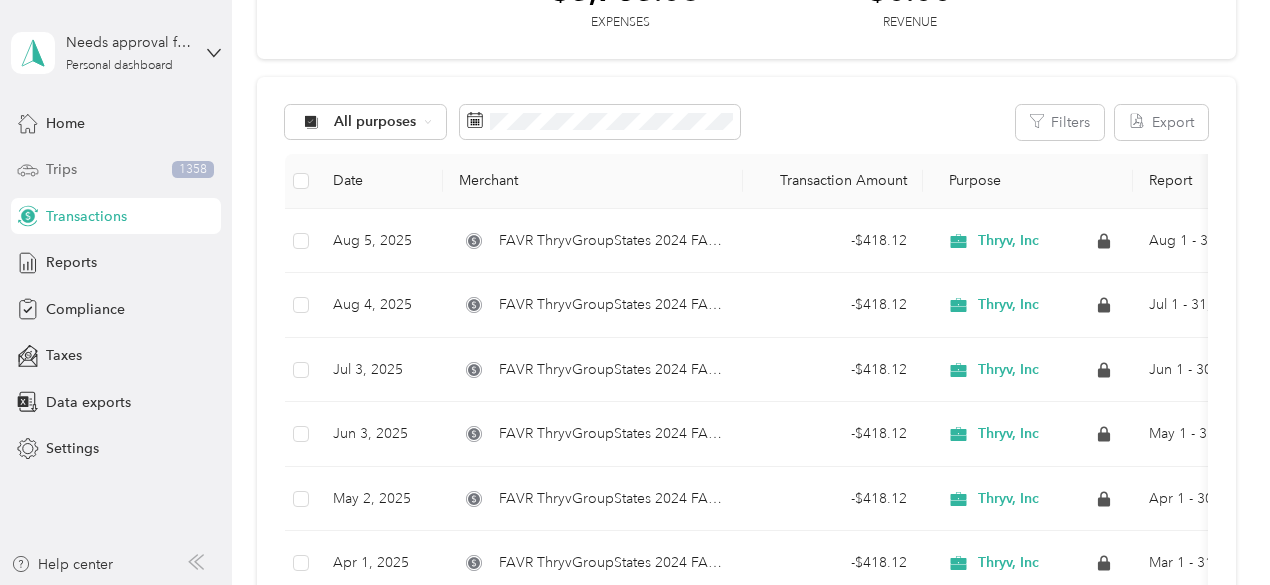 click on "Trips 1358" at bounding box center (116, 170) 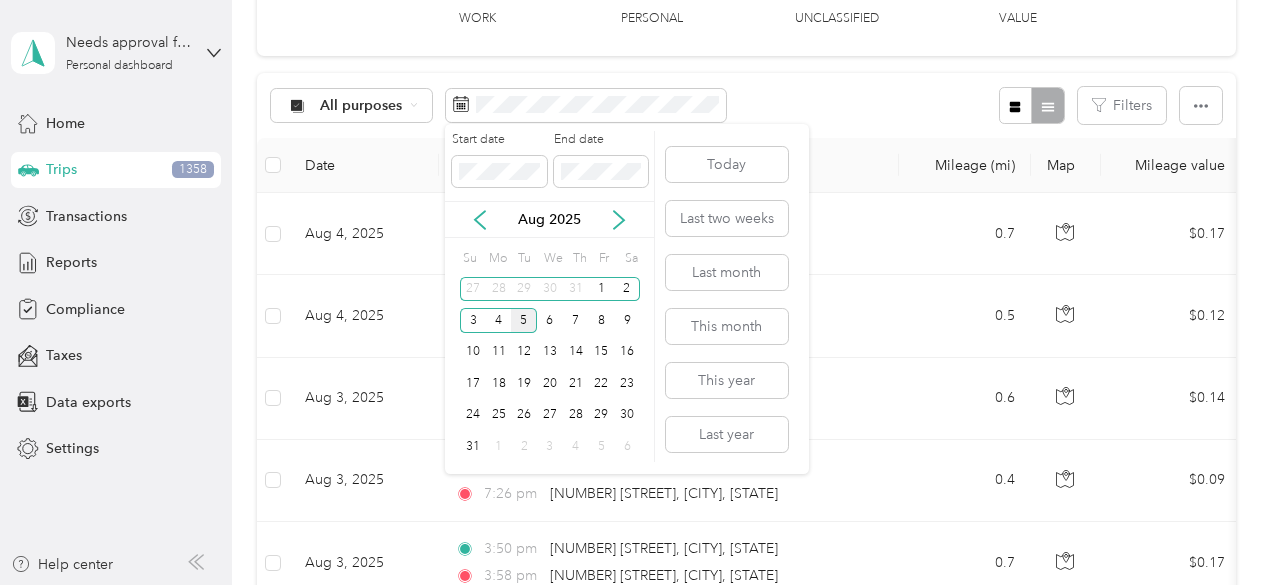 click on "Today Last two weeks Last month This month This year Last year" at bounding box center (725, 299) 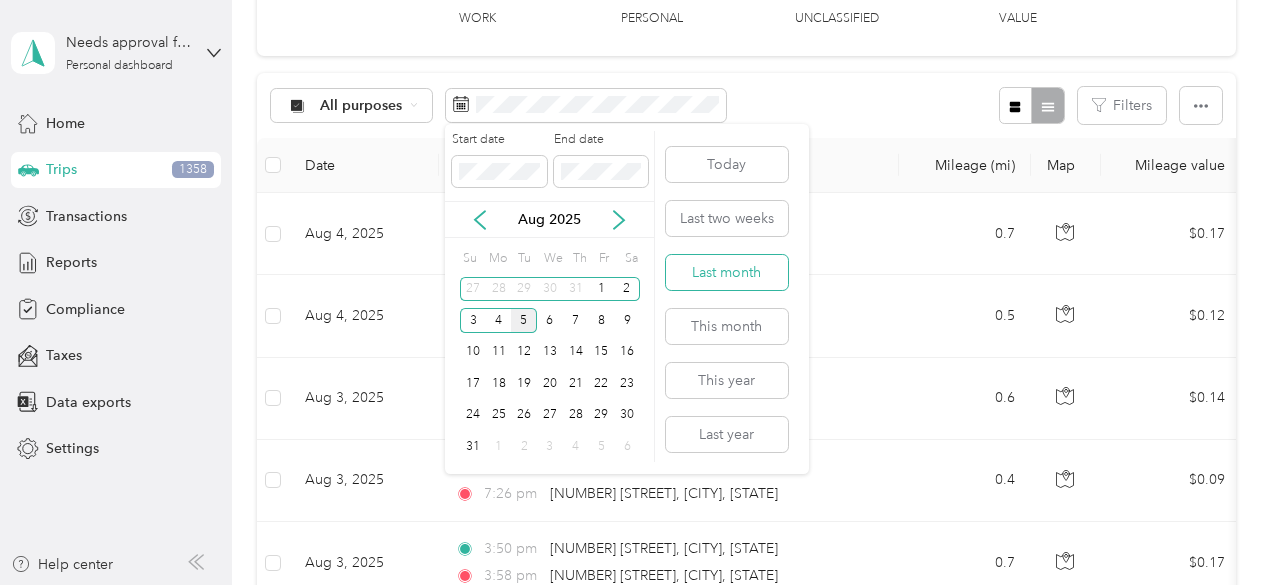 click on "Last month" at bounding box center [727, 272] 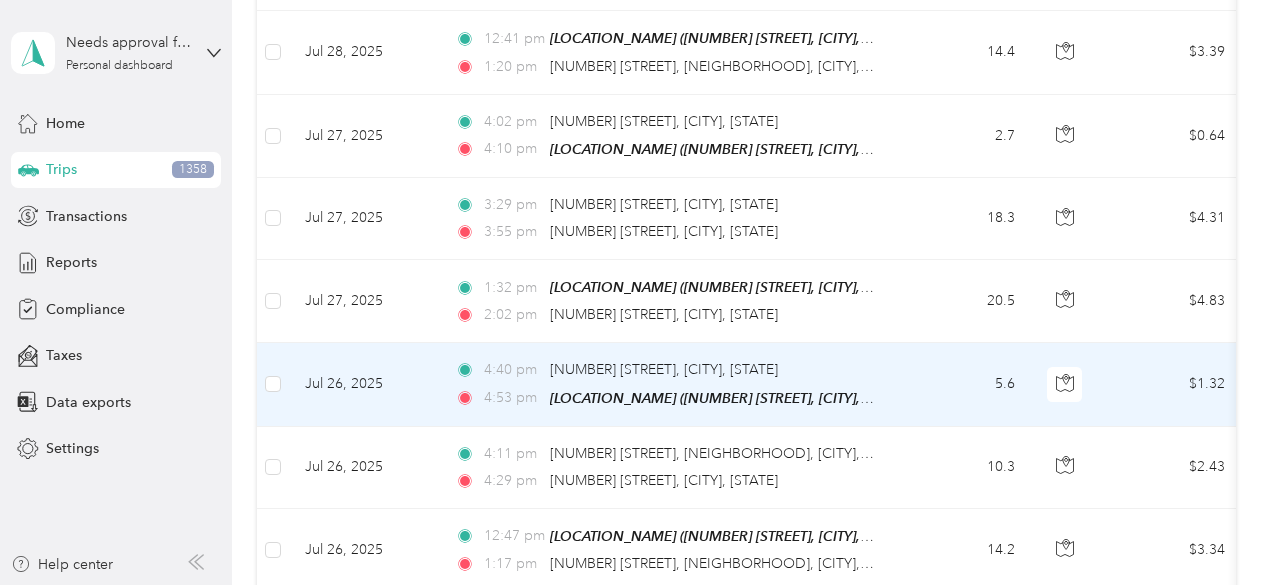scroll, scrollTop: 1735, scrollLeft: 0, axis: vertical 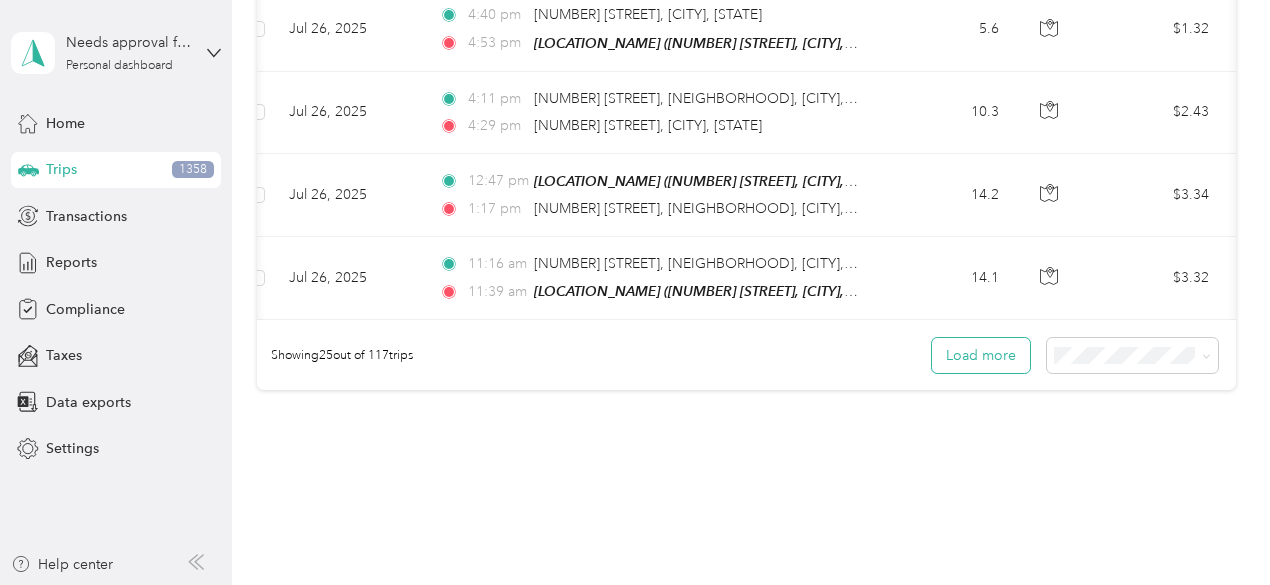 click on "Load more" at bounding box center [981, 355] 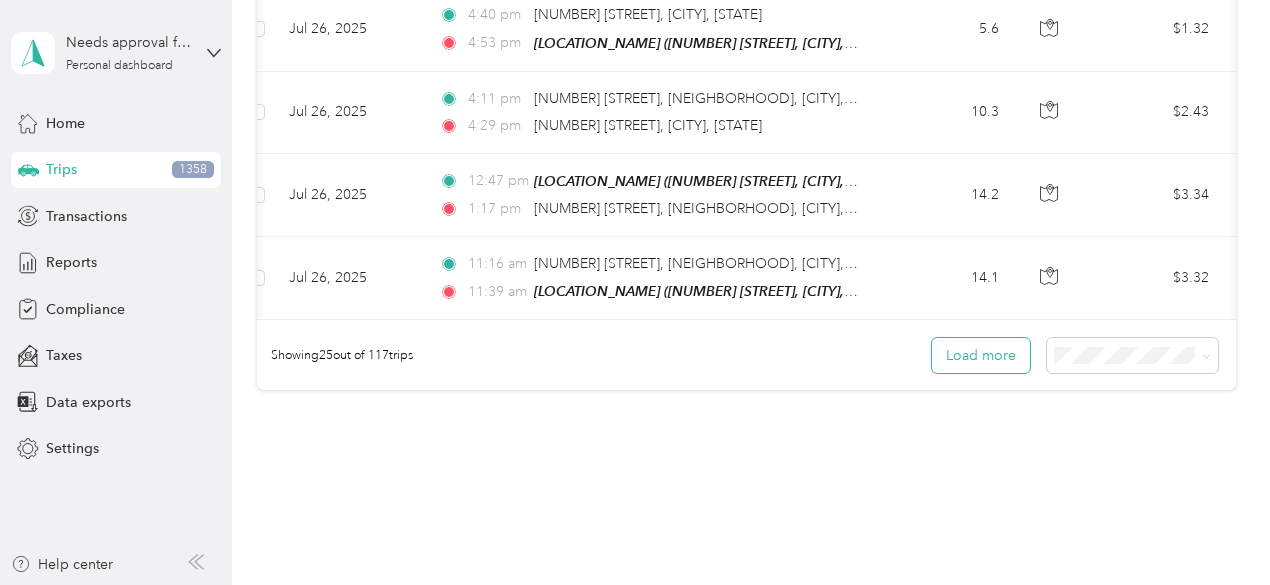 click on "All purposes Filters Date Locations Mileage (mi) Map Mileage value Purpose Track Method Report                     [DATE] [TIME] [NUMBER] [STREET], [CITY], [STATE] [TIME] [LOCATION_NAME] ([NUMBER] [STREET], [CITY], [CITY], [STATE]) [MILEAGE] $[PRICE] GPS -- [DATE] [TIME] [NUMBER] [STREET], [CITY], [STATE] [TIME] [NUMBER] [STREET], [CITY], [STATE] [MILEAGE] $[PRICE] GPS -- [DATE] [TIME] [NUMBER] [STREET], [NEIGHBORHOOD], [CITY], [STATE] [TIME] [NUMBER] [STREET], [CITY], [STATE] [MILEAGE] $[PRICE] GPS -- [DATE] [TIME] [LOCATION_NAME] ([NUMBER] [STREET], [CITY], [CITY], [STATE]) [TIME] [NUMBER] [STREET], [NEIGHBORHOOD], [CITY], [STATE] [MILEAGE] $[PRICE] GPS -- [DATE] [TIME] [LOCATION_NAME] ([NUMBER] [STREET], [CITY], [CITY], [STATE]) [TIME] [LOCATION_NAME] ([NUMBER] [STREET], [CITY], [CITY], [STATE]) [MILEAGE] $[PRICE] GPS -- [DATE] [TIME] [NUMBER] [STREET], [NEIGHBORHOOD], [CITY], [STATE] [TIME] [MILEAGE] $[PRICE] [COMPANY_NAME] GPS [DATE]" at bounding box center [746, -743] 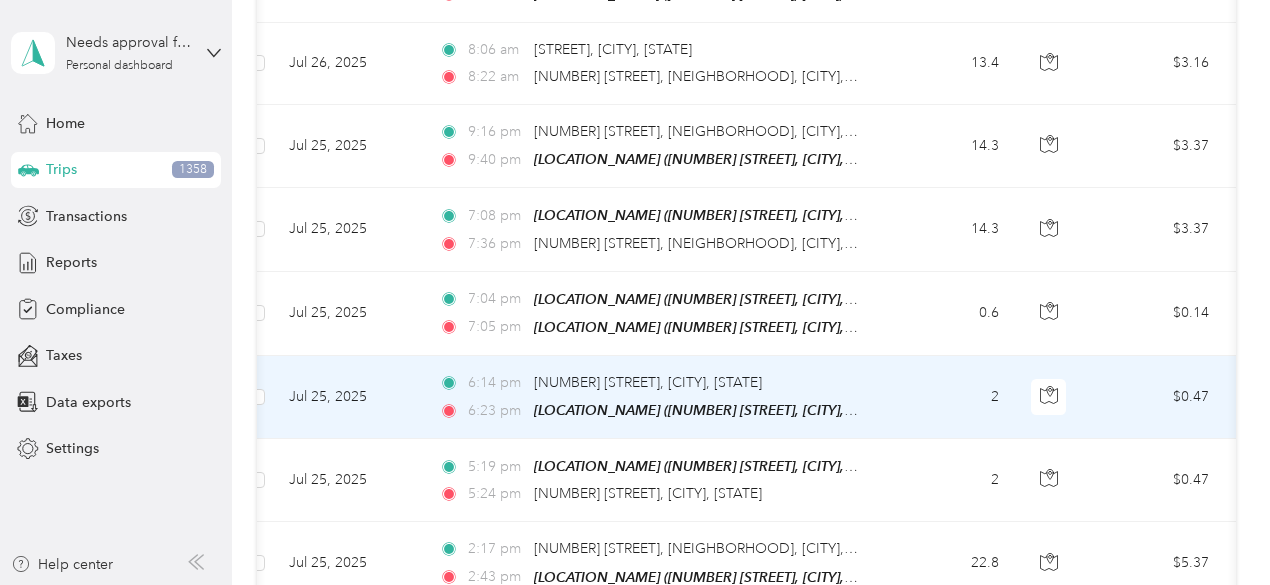 scroll, scrollTop: 2558, scrollLeft: 0, axis: vertical 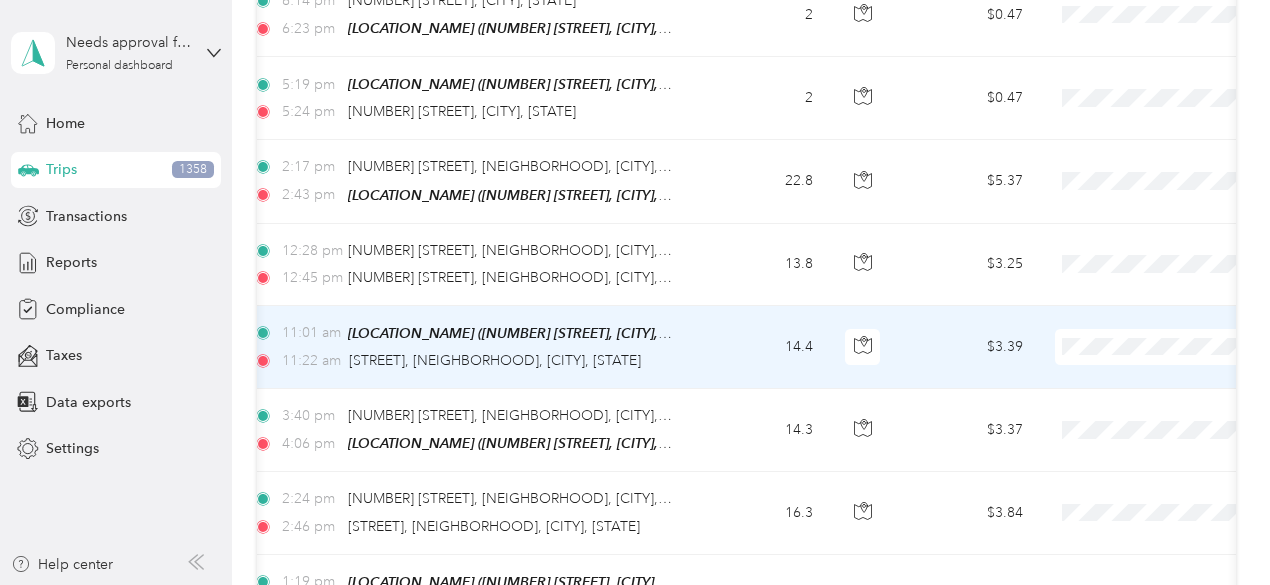 click on "[TIME] [STREET], [NEIGHBORHOOD], [CITY], [STATE]" at bounding box center [463, 361] 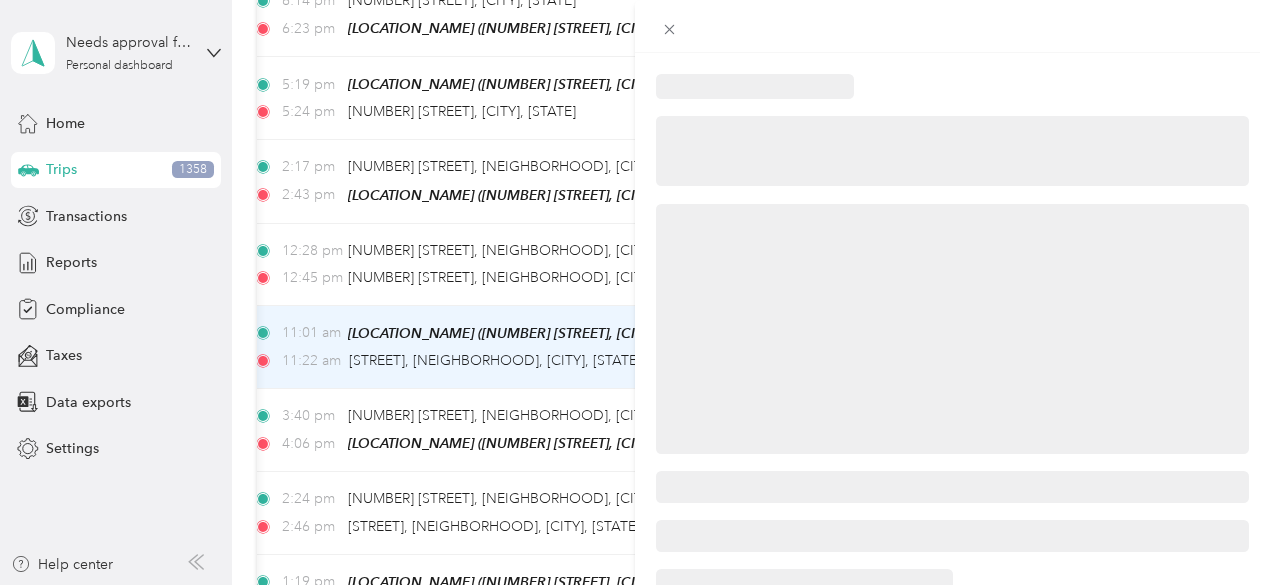 drag, startPoint x: 348, startPoint y: 321, endPoint x: 475, endPoint y: 303, distance: 128.26924 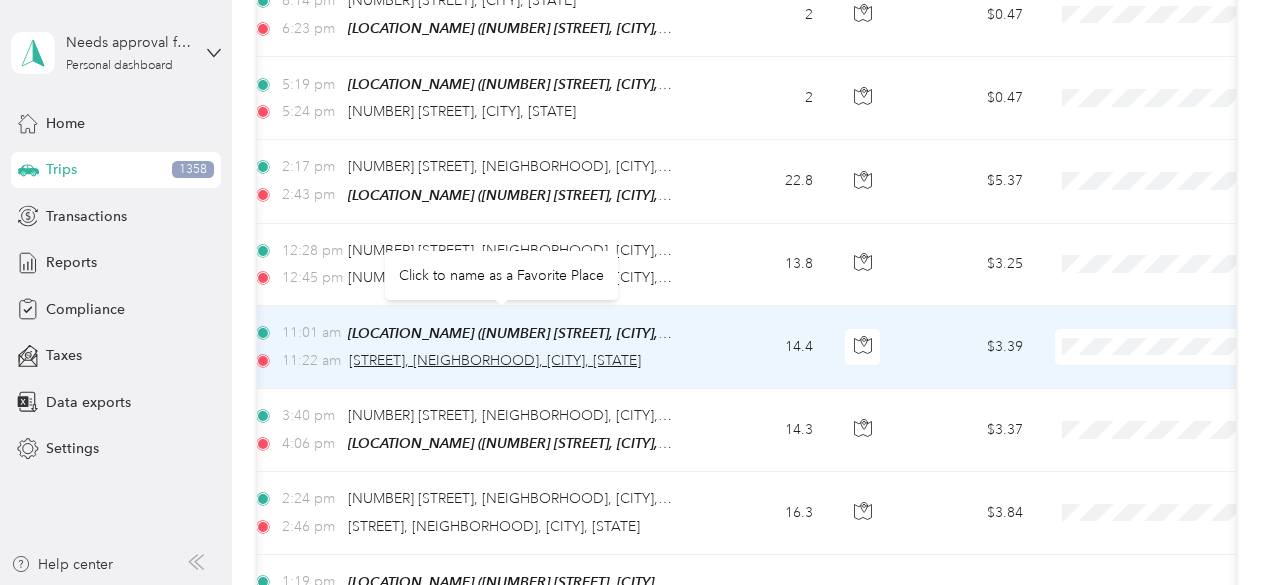 drag, startPoint x: 346, startPoint y: 323, endPoint x: 648, endPoint y: 323, distance: 302 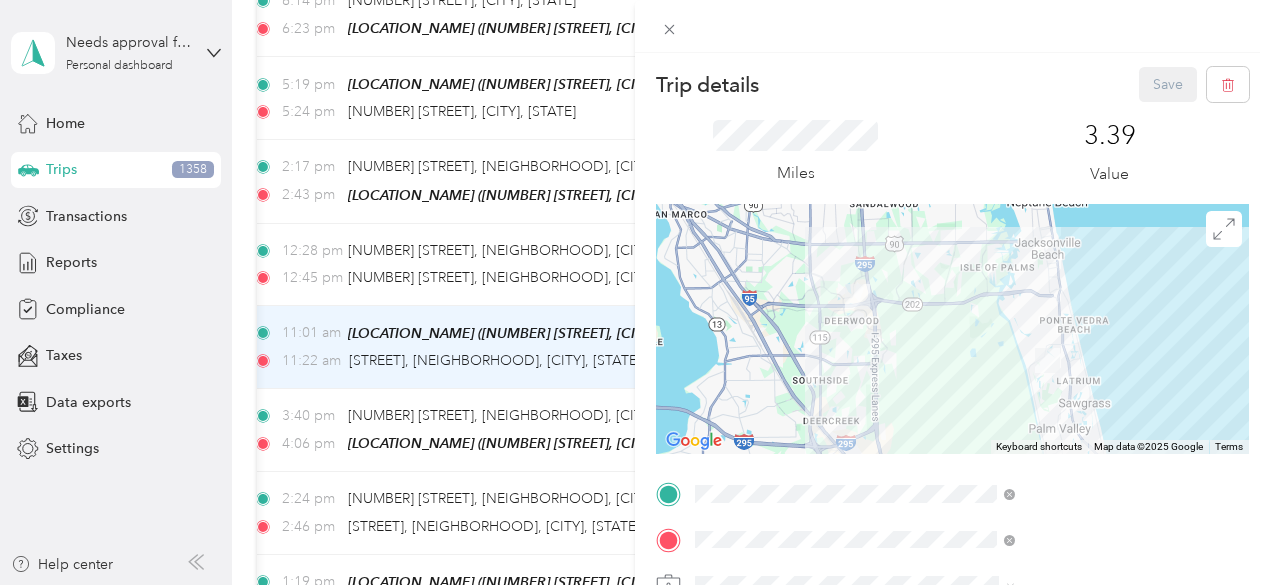 drag, startPoint x: 678, startPoint y: 322, endPoint x: 385, endPoint y: 323, distance: 293.0017 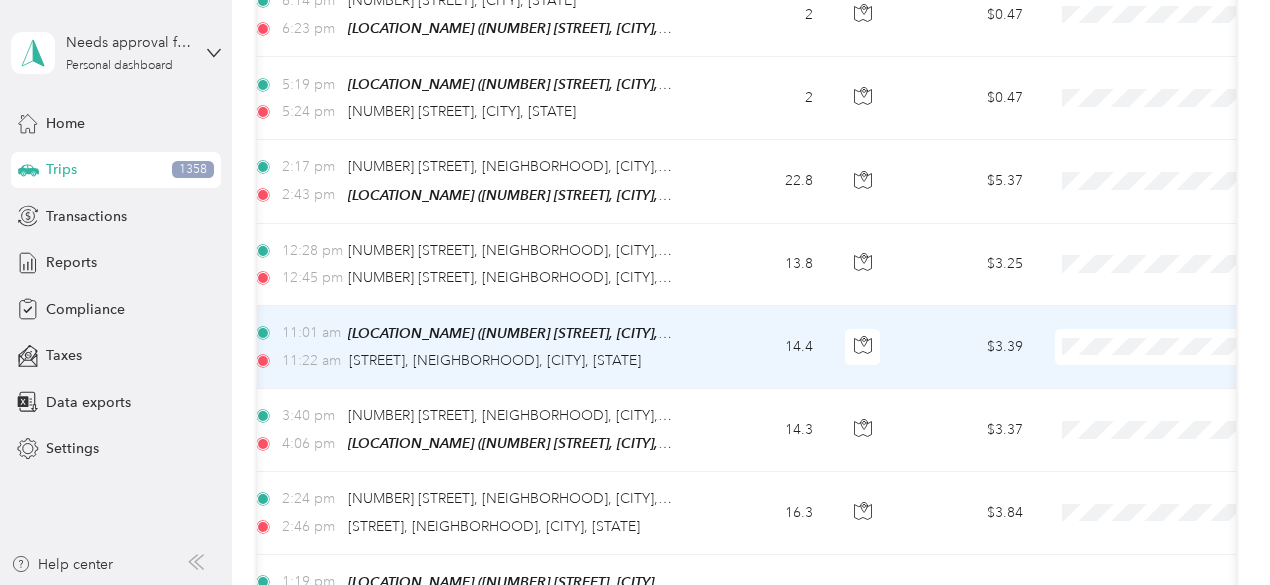 drag, startPoint x: 343, startPoint y: 324, endPoint x: 653, endPoint y: 334, distance: 310.16125 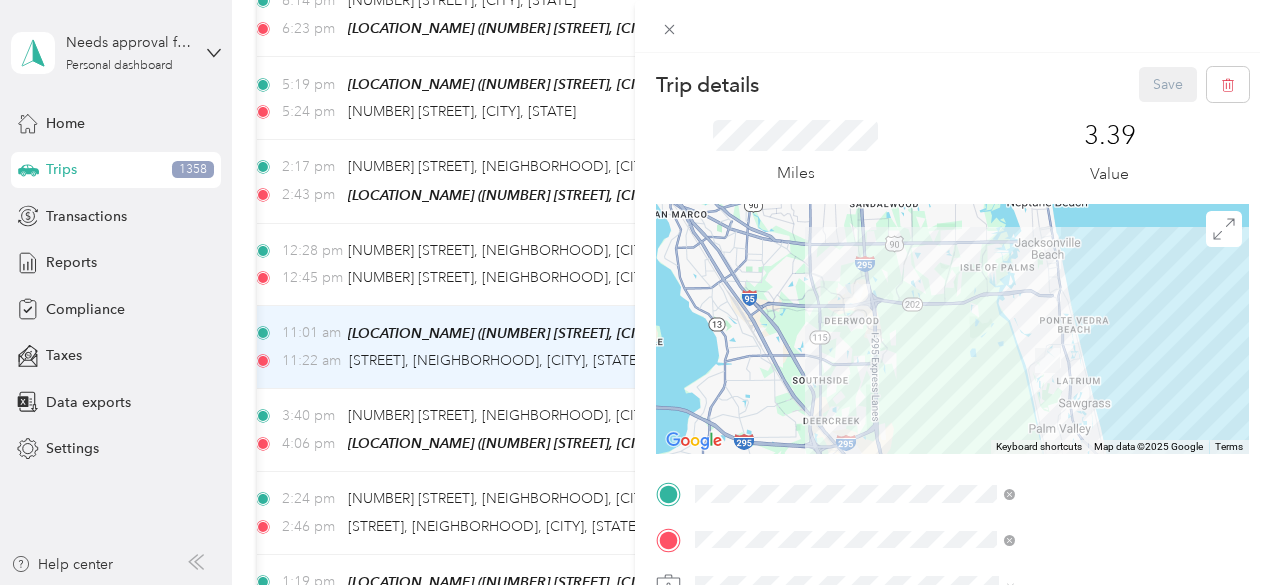 click on "Trip details Save This trip cannot be edited because it is either under review, approved, or paid. Contact your Team Manager to edit it. Miles 3.39 Value  To navigate the map with touch gestures double-tap and hold your finger on the map, then drag the map. ← Move left → Move right ↑ Move up ↓ Move down + Zoom in - Zoom out Home Jump left by 75% End Jump right by 75% Page Up Jump up by 75% Page Down Jump down by 75% Keyboard shortcuts Map Data Map data ©2025 Google Map data ©2025 Google 5 km  Click to toggle between metric and imperial units Terms Report a map error TO Add photo" at bounding box center [635, 292] 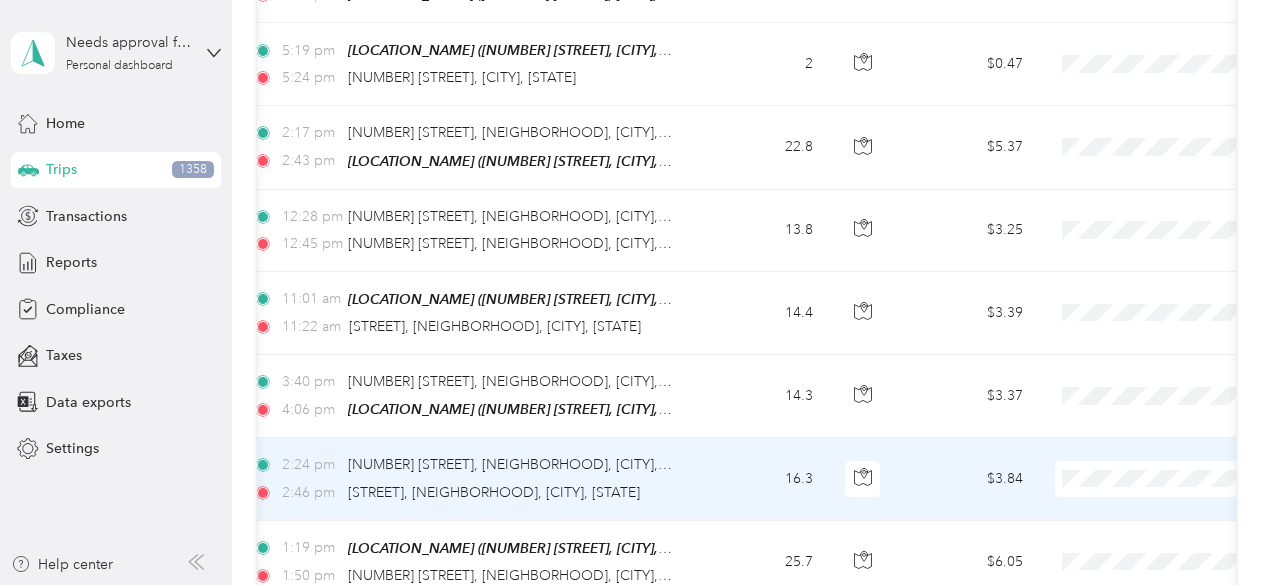 scroll, scrollTop: 2972, scrollLeft: 0, axis: vertical 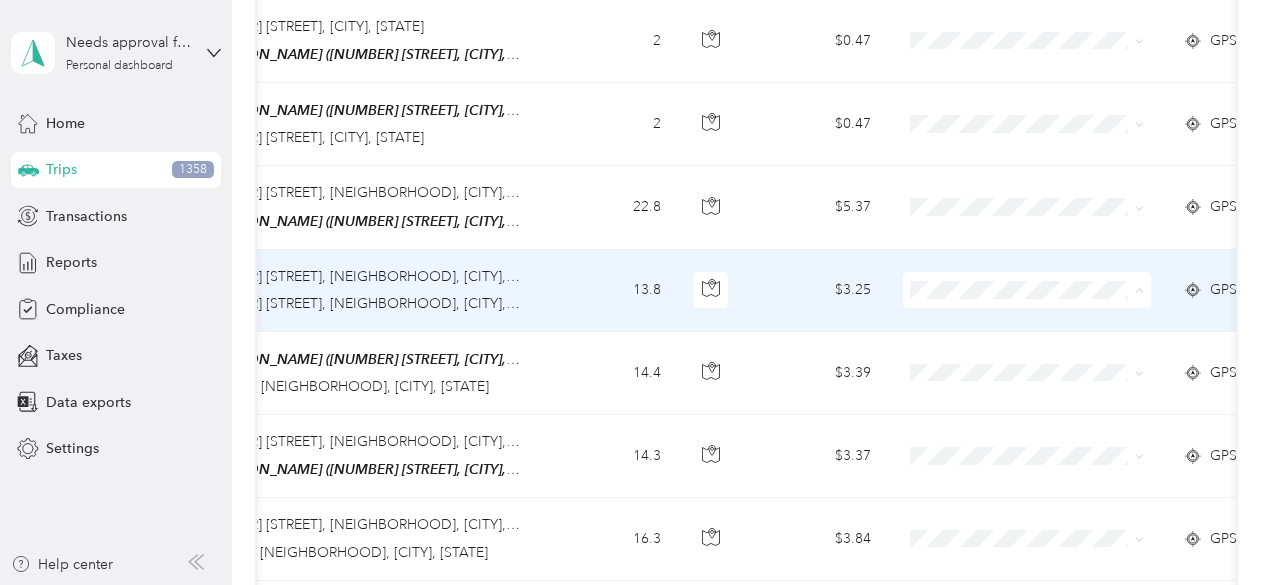 click on "Thryv, Inc" at bounding box center [1027, 286] 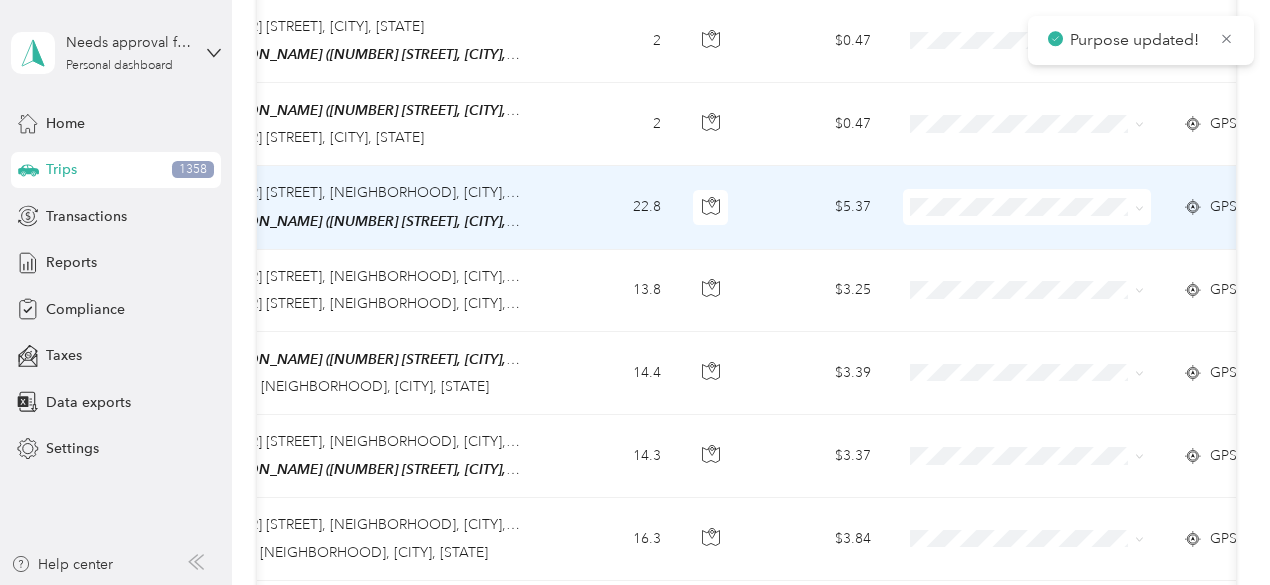 click on "Thryv, Inc" at bounding box center [1027, 203] 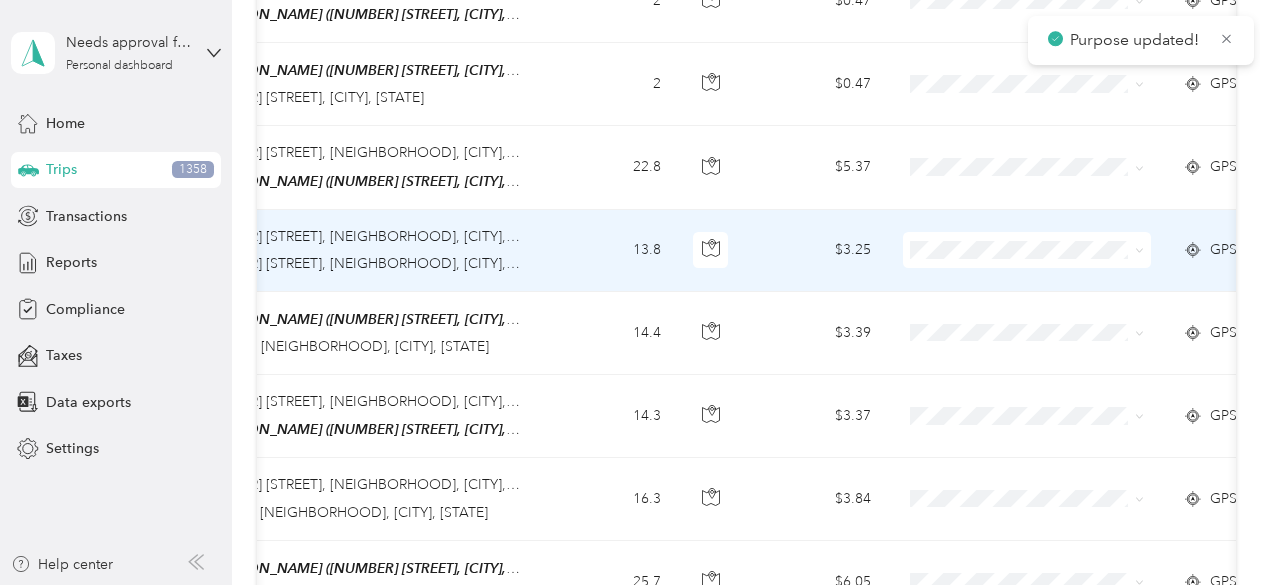 scroll, scrollTop: 2956, scrollLeft: 0, axis: vertical 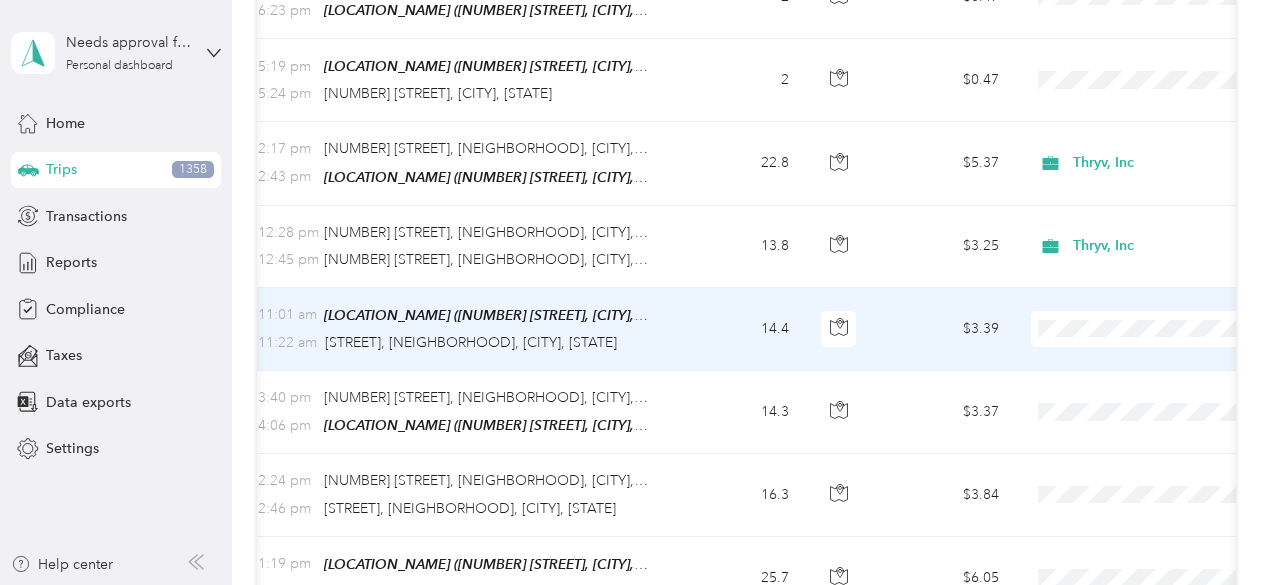 click on "Thryv, Inc" at bounding box center [1146, 325] 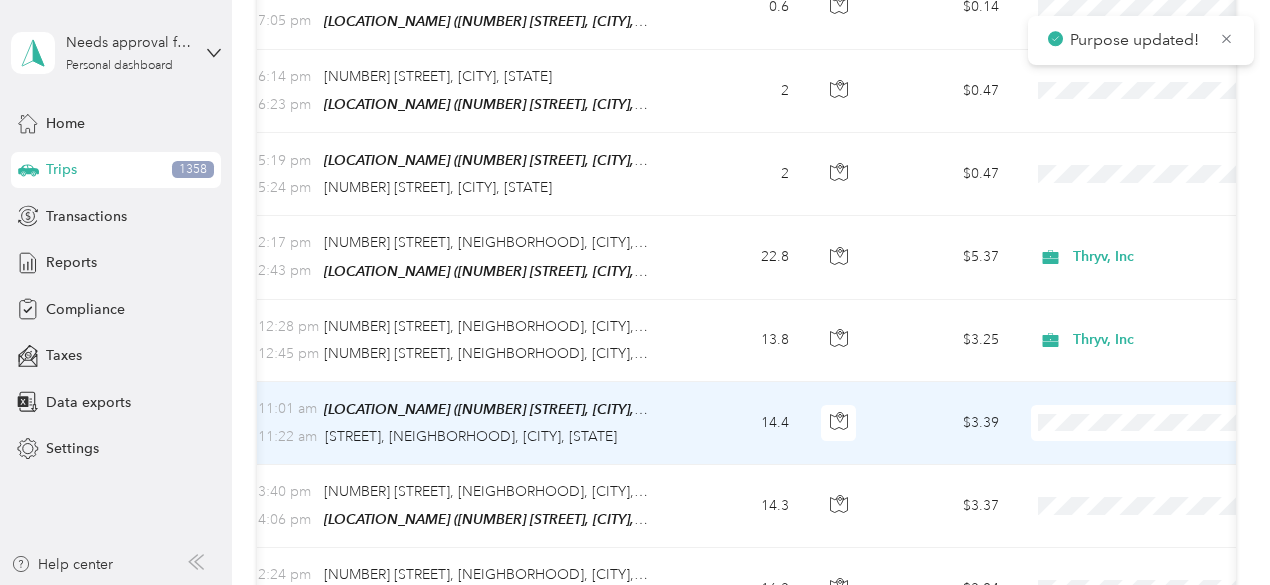 scroll, scrollTop: 2862, scrollLeft: 0, axis: vertical 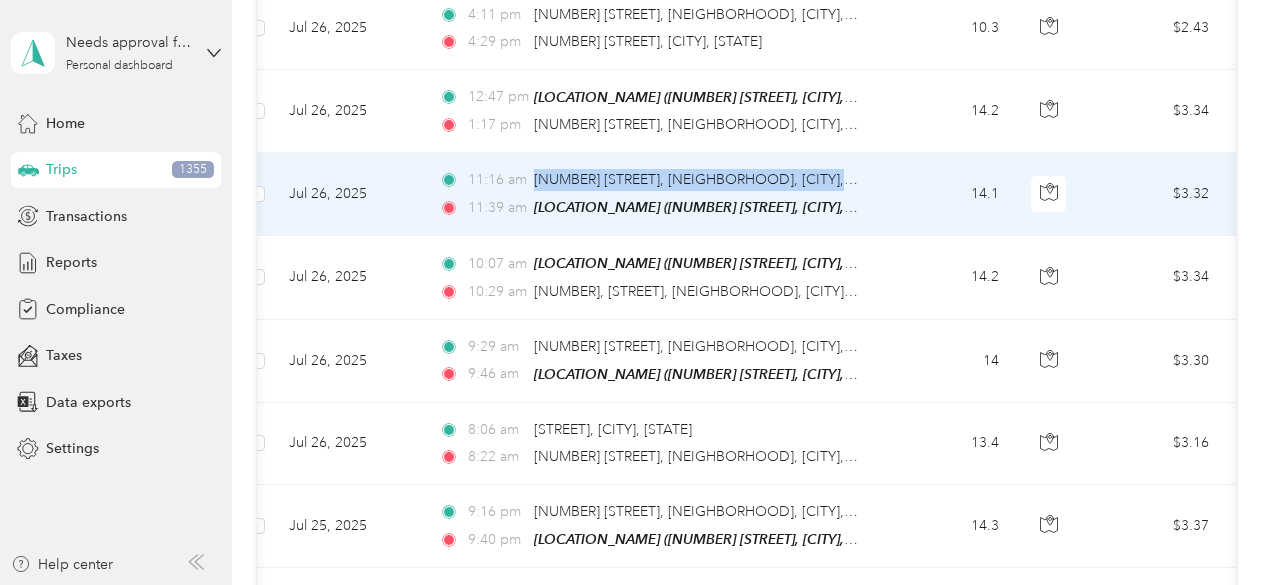 drag, startPoint x: 532, startPoint y: 152, endPoint x: 814, endPoint y: 161, distance: 282.1436 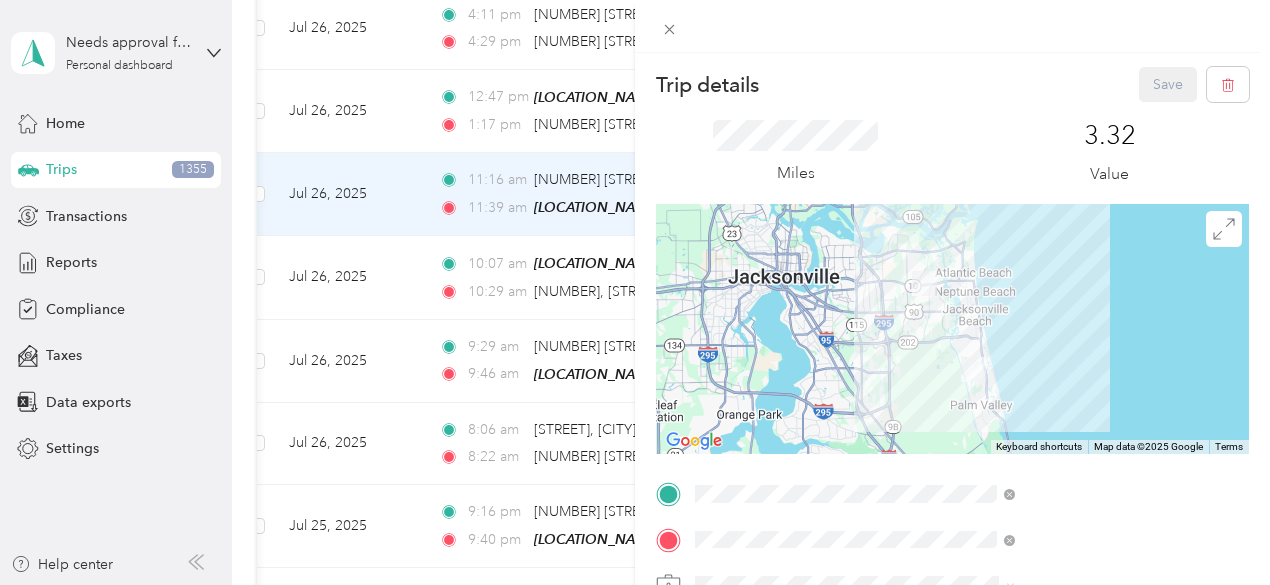drag, startPoint x: 770, startPoint y: 145, endPoint x: 627, endPoint y: 201, distance: 153.57408 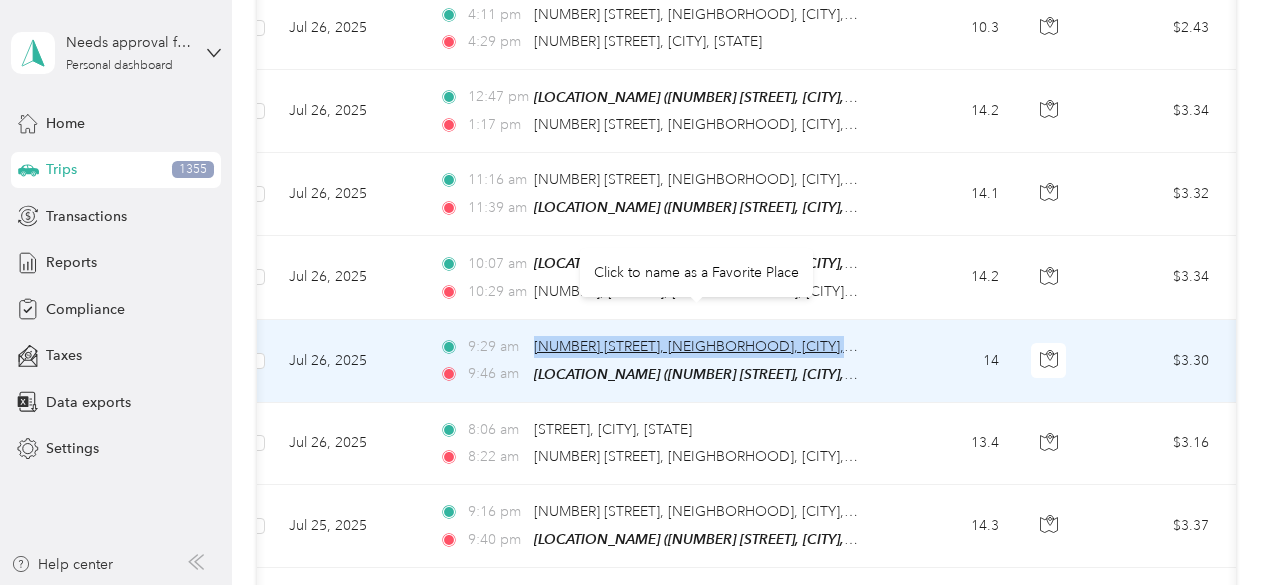 drag, startPoint x: 531, startPoint y: 314, endPoint x: 842, endPoint y: 319, distance: 311.0402 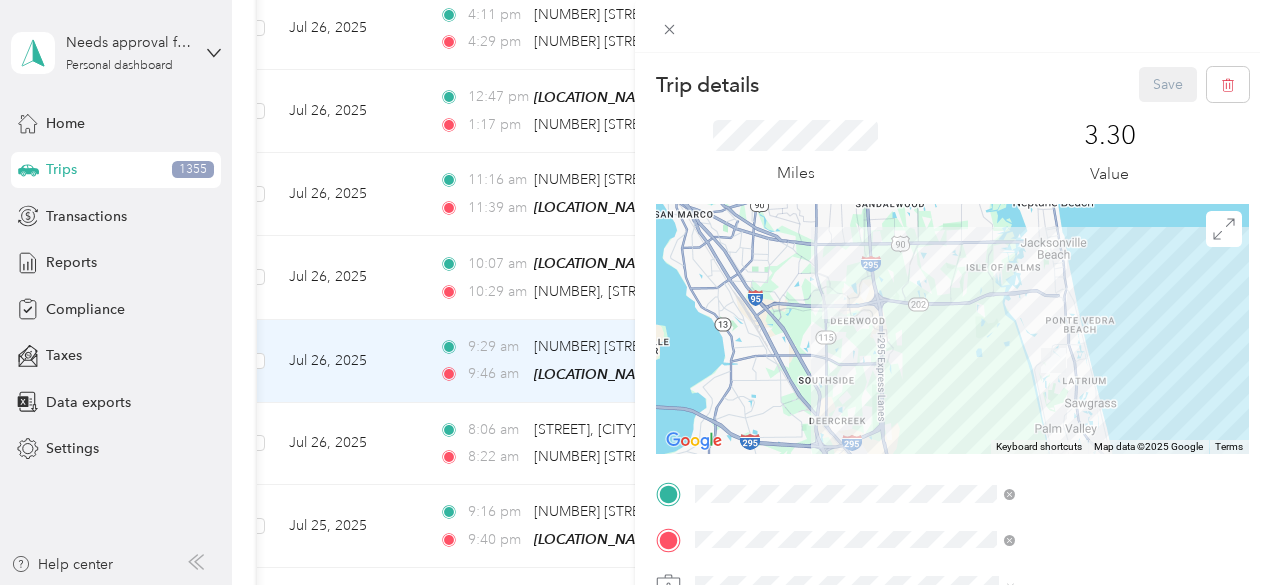 drag, startPoint x: 822, startPoint y: 311, endPoint x: 635, endPoint y: 320, distance: 187.21645 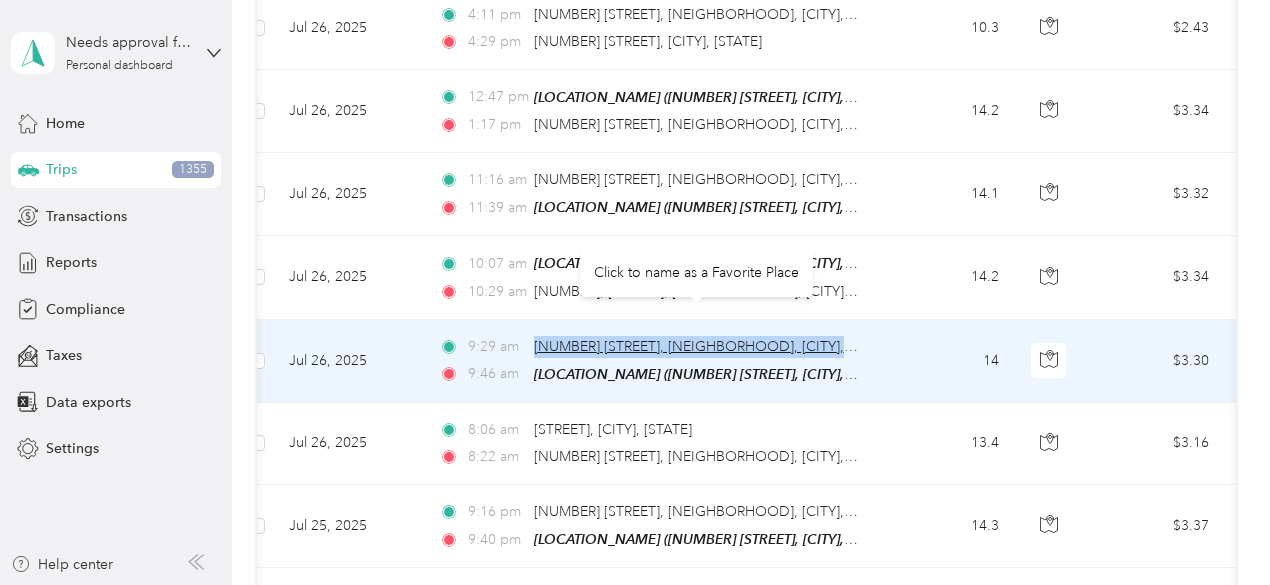 drag, startPoint x: 528, startPoint y: 319, endPoint x: 847, endPoint y: 309, distance: 319.1567 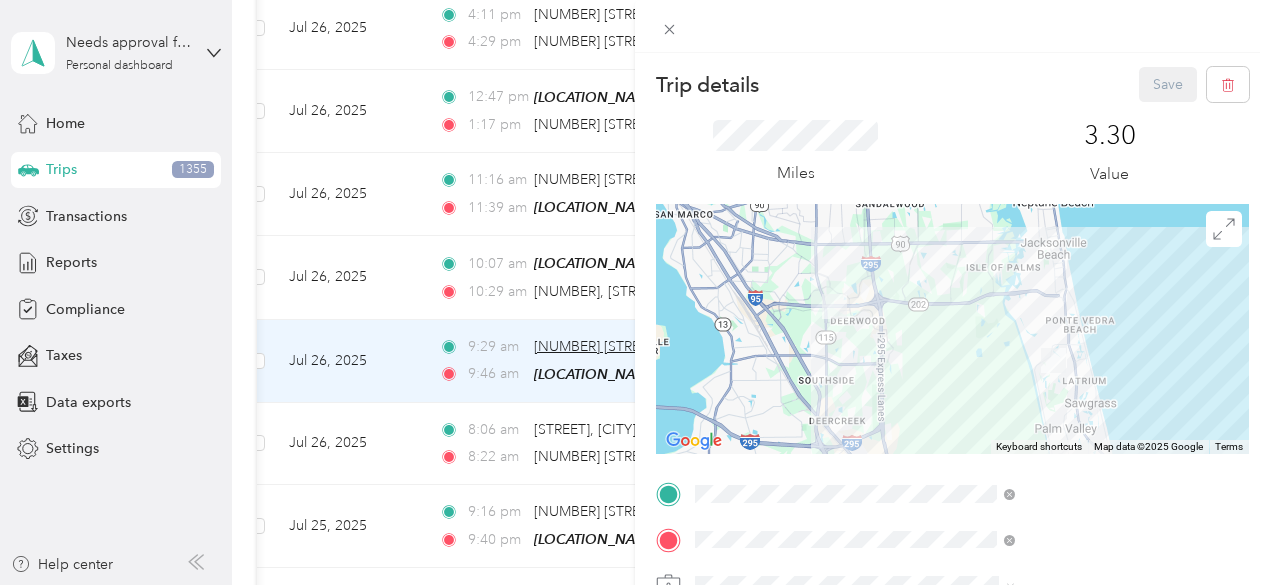 click on "Trip details Save This trip cannot be edited because it is either under review, approved, or paid. Contact your Team Manager to edit it. Miles 3.30 Value  To navigate the map with touch gestures double-tap and hold your finger on the map, then drag the map. ← Move left → Move right ↑ Move up ↓ Move down + Zoom in - Zoom out Home Jump left by 75% End Jump right by 75% Page Up Jump up by 75% Page Down Jump down by 75% Keyboard shortcuts Map Data Map data ©2025 Google Map data ©2025 Google 5 km  Click to toggle between metric and imperial units Terms Report a map error TO Add photo" at bounding box center [952, 514] 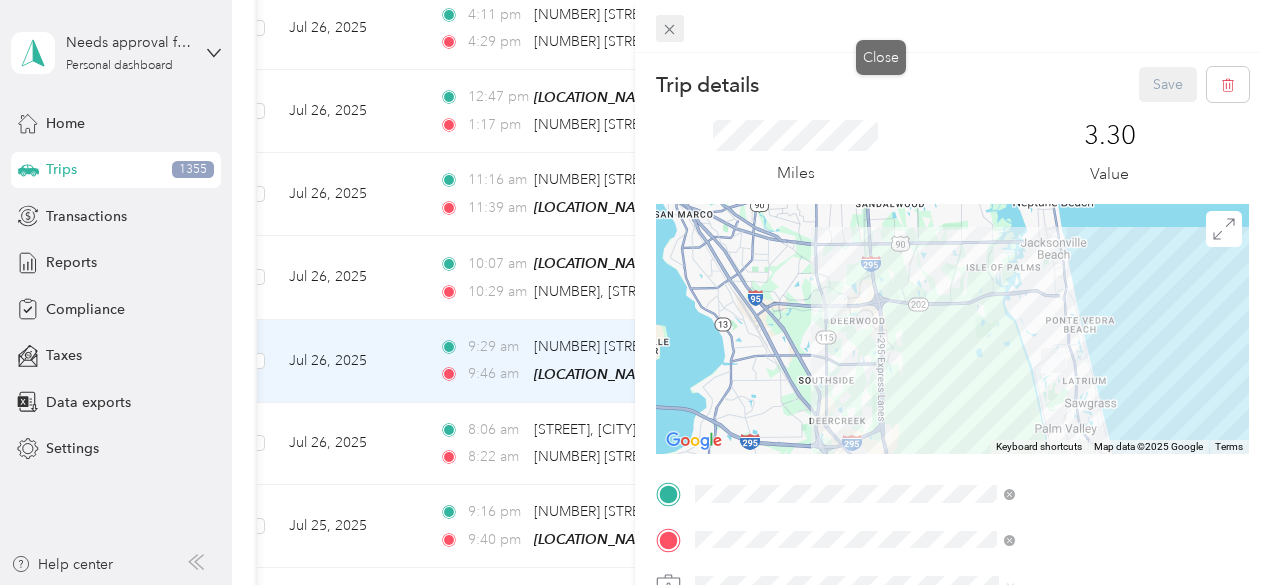 click at bounding box center (670, 29) 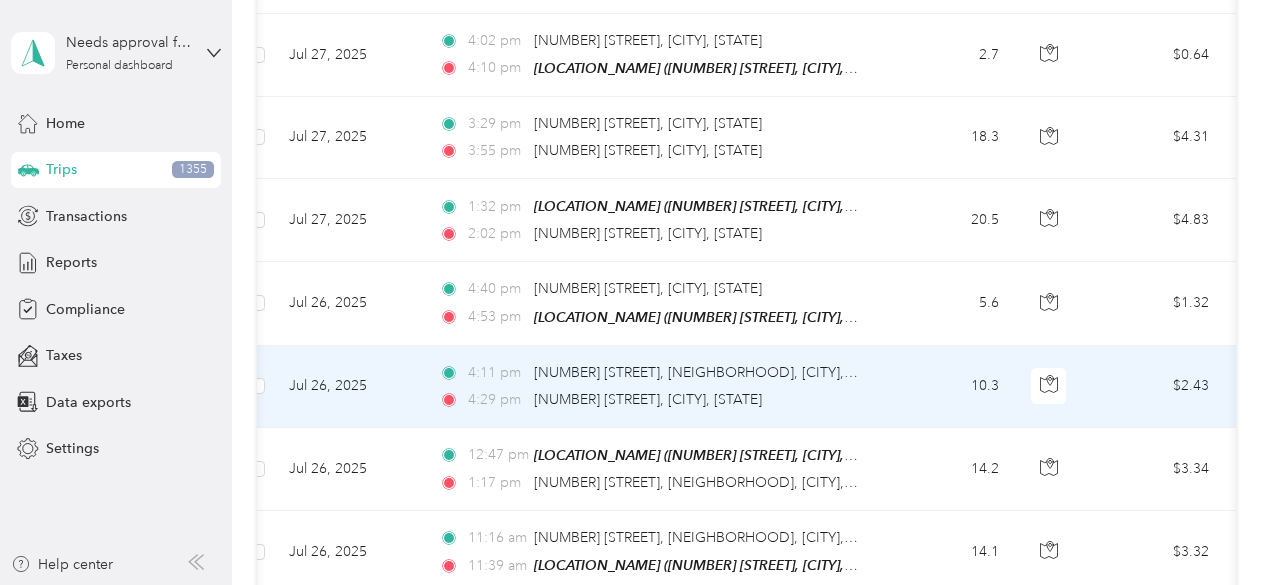 scroll, scrollTop: 1812, scrollLeft: 0, axis: vertical 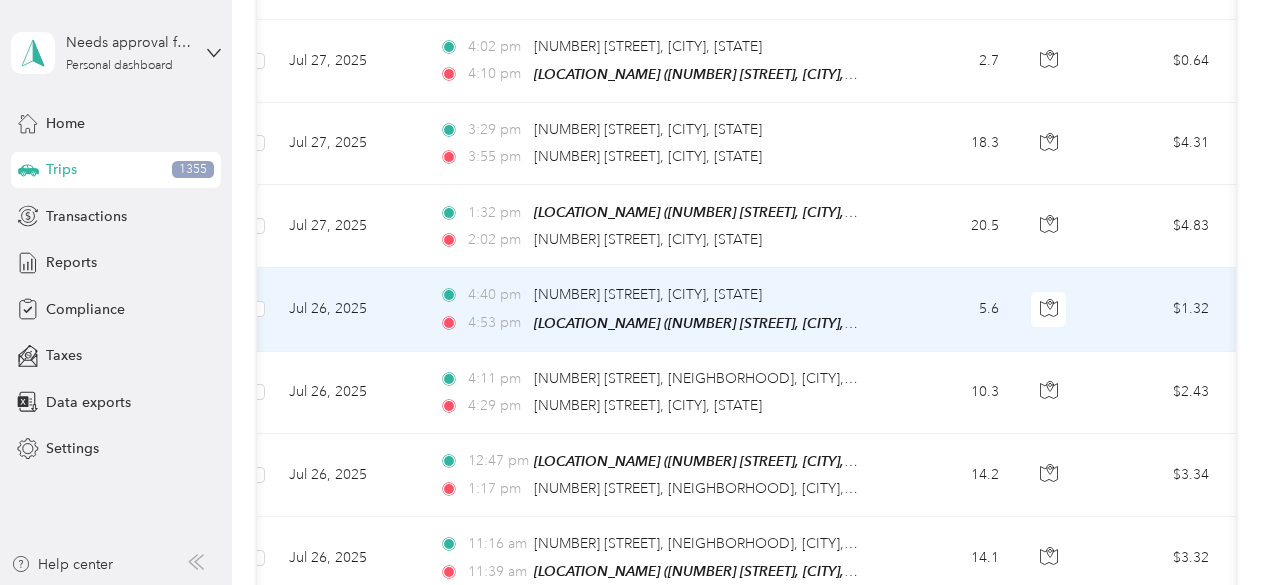 click on "5.6" at bounding box center (949, 309) 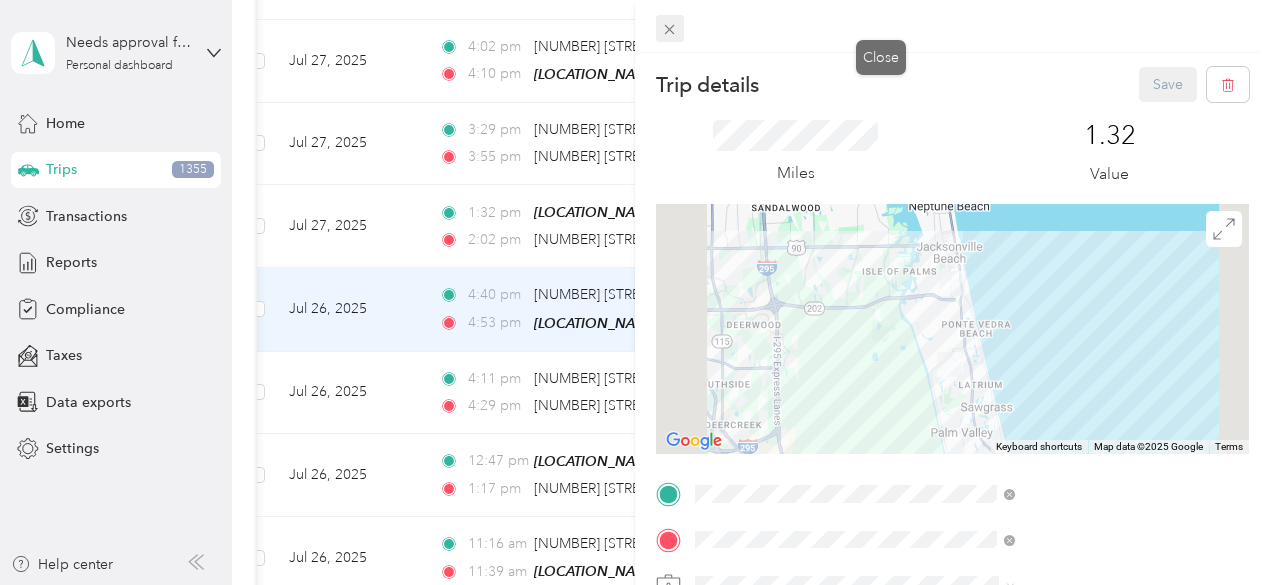 click at bounding box center (670, 29) 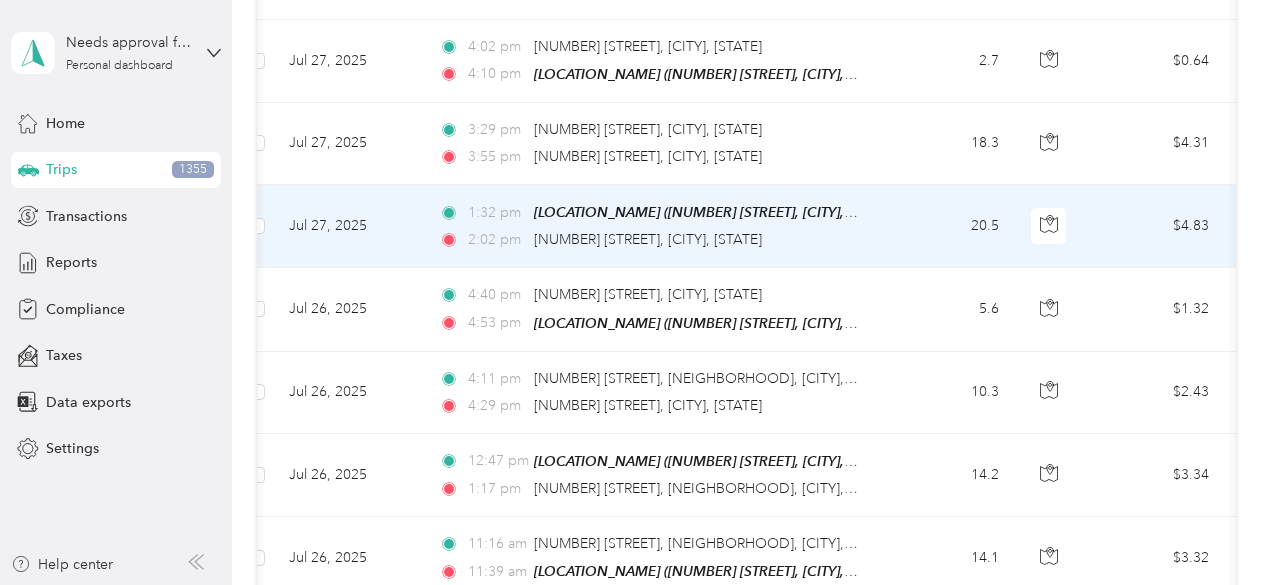 drag, startPoint x: 778, startPoint y: 221, endPoint x: 720, endPoint y: 242, distance: 61.68468 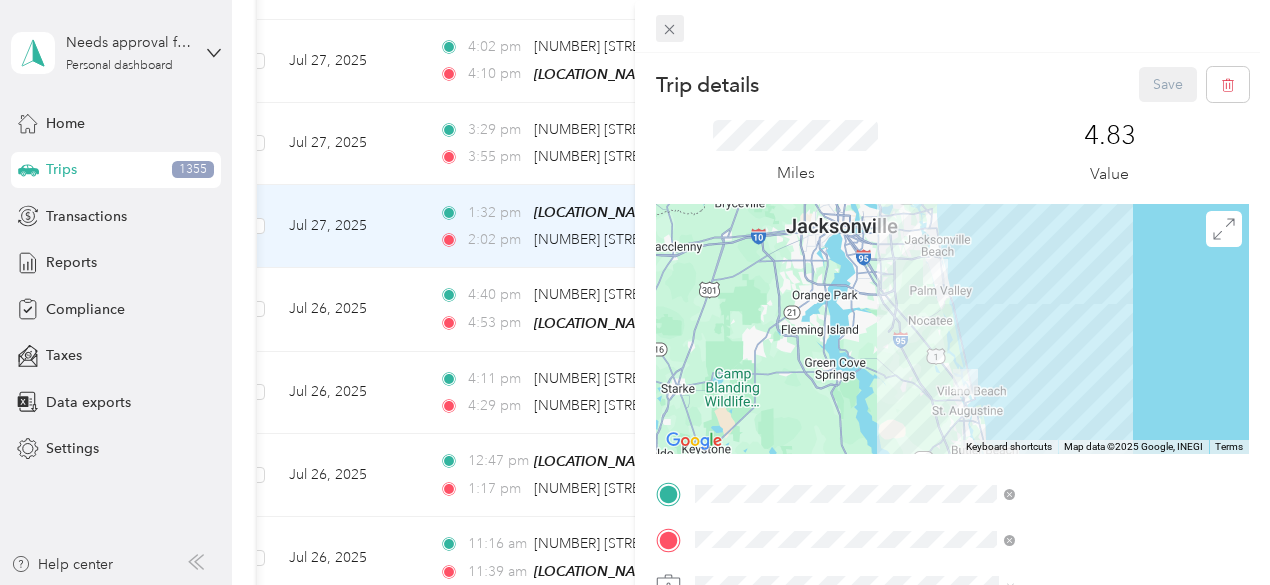 click 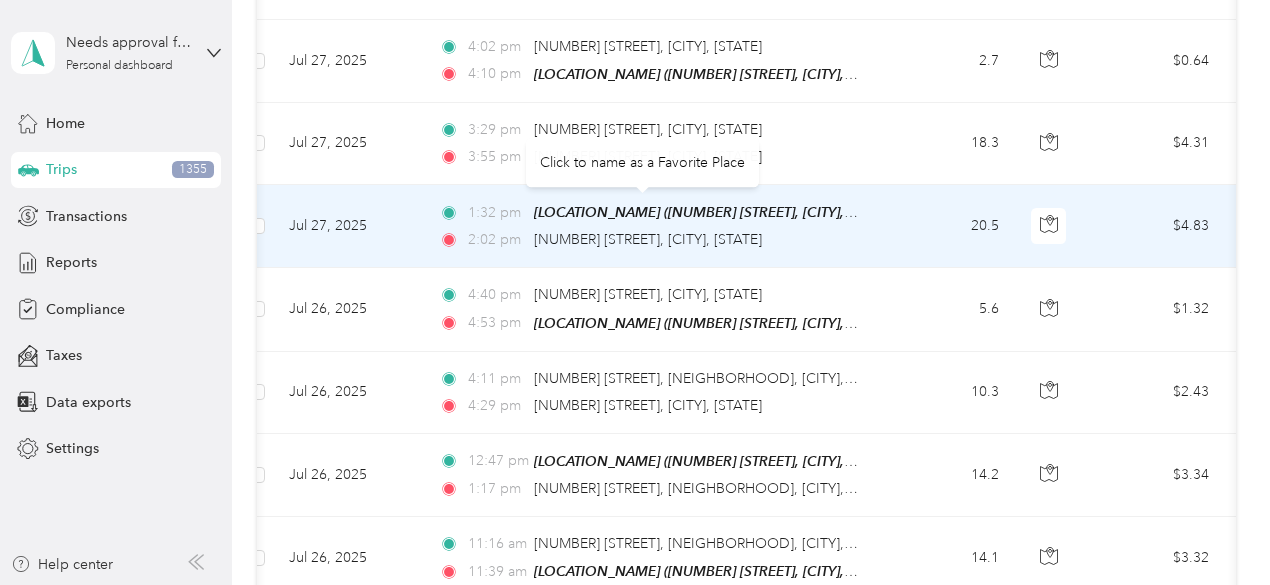 drag, startPoint x: 524, startPoint y: 221, endPoint x: 787, endPoint y: 228, distance: 263.09314 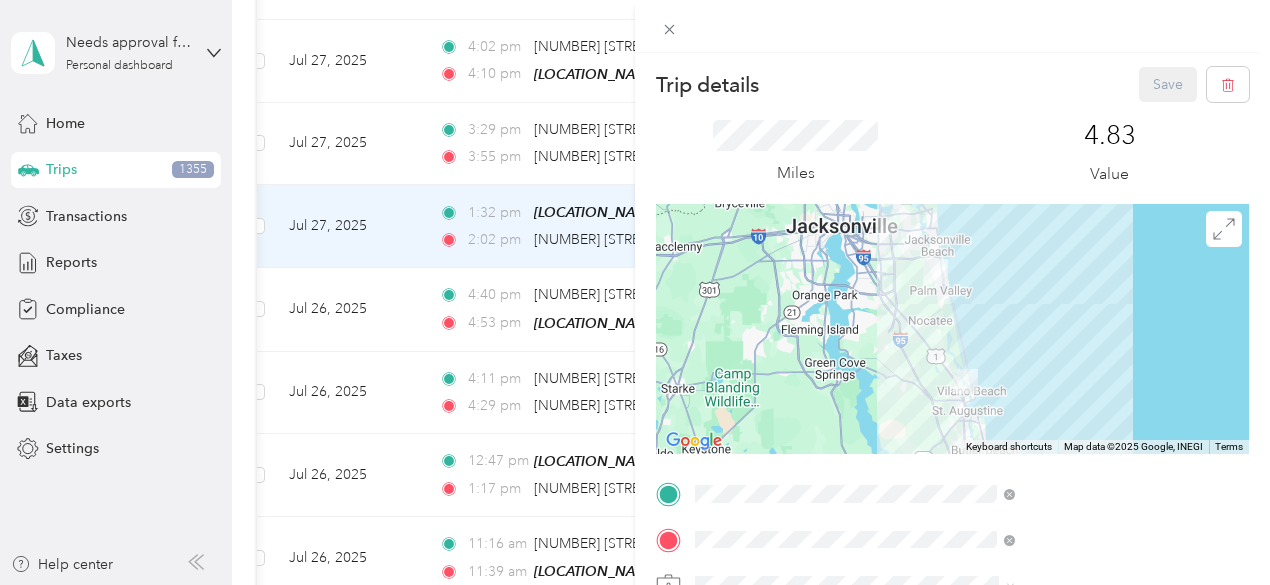 drag, startPoint x: 706, startPoint y: 220, endPoint x: 655, endPoint y: 219, distance: 51.009804 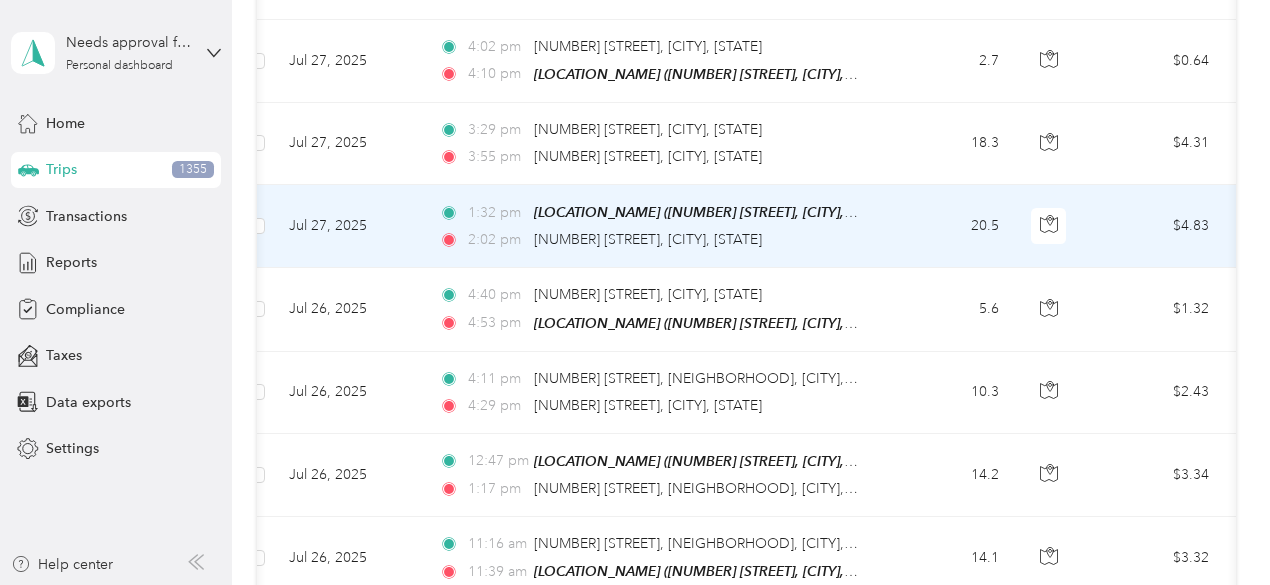 drag, startPoint x: 534, startPoint y: 223, endPoint x: 755, endPoint y: 225, distance: 221.00905 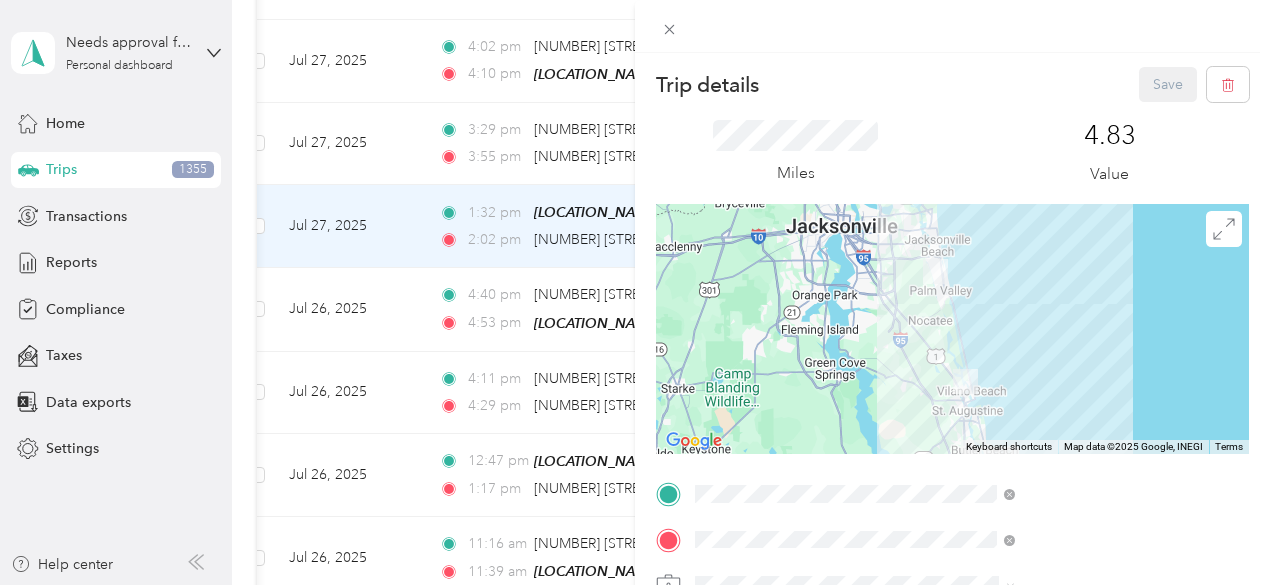 drag, startPoint x: 729, startPoint y: 219, endPoint x: 600, endPoint y: 241, distance: 130.86252 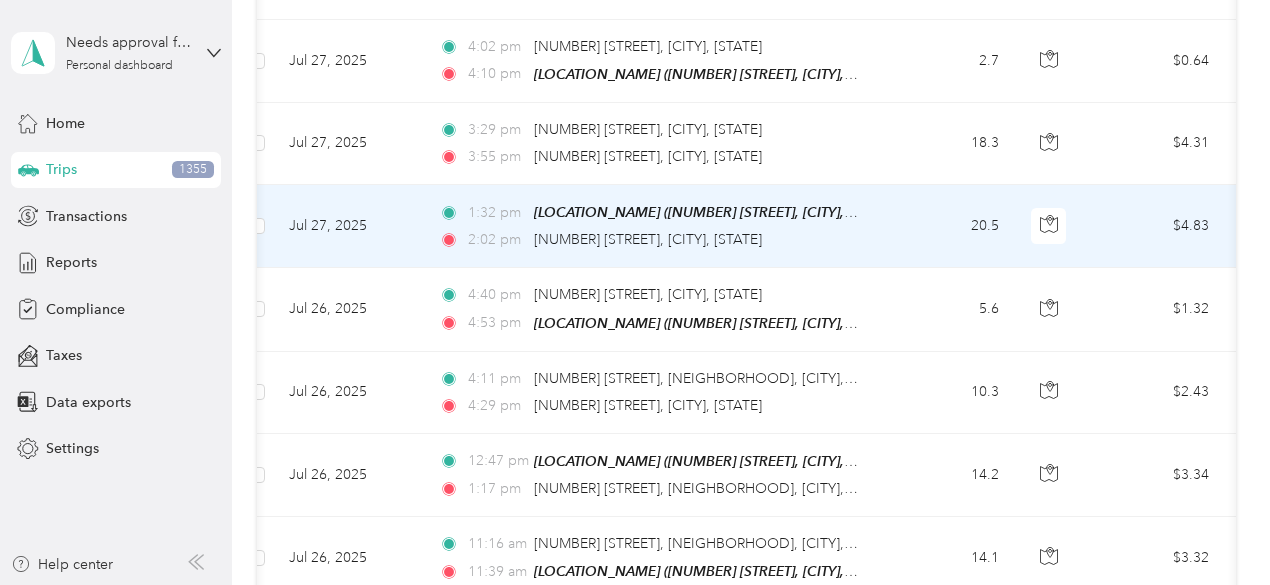 drag, startPoint x: 530, startPoint y: 223, endPoint x: 754, endPoint y: 238, distance: 224.50166 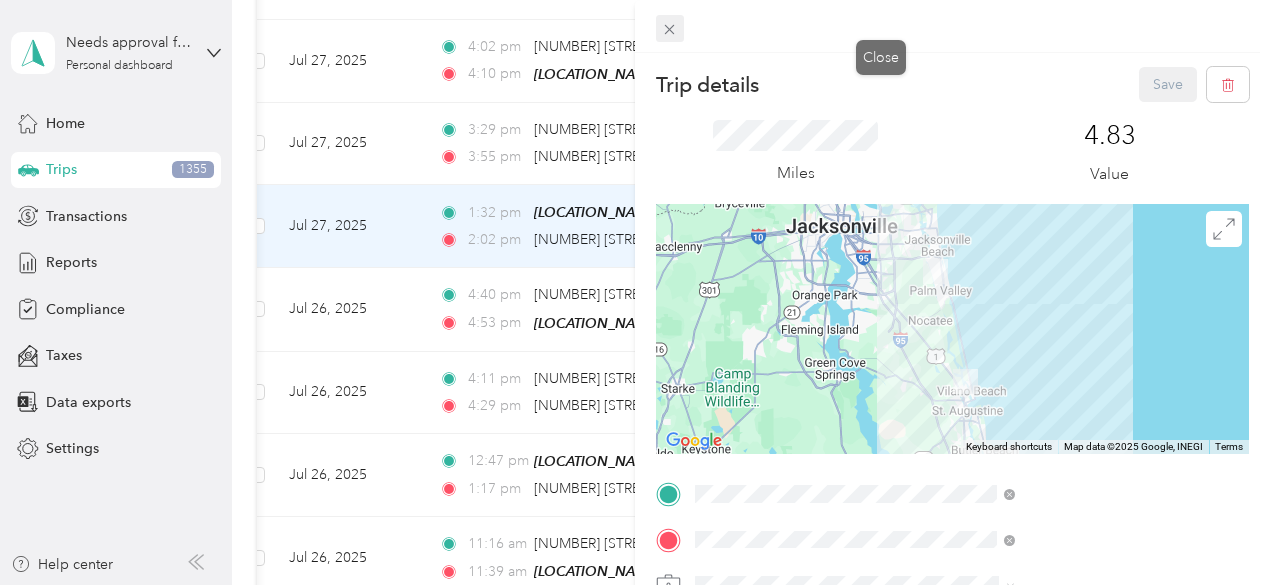 click 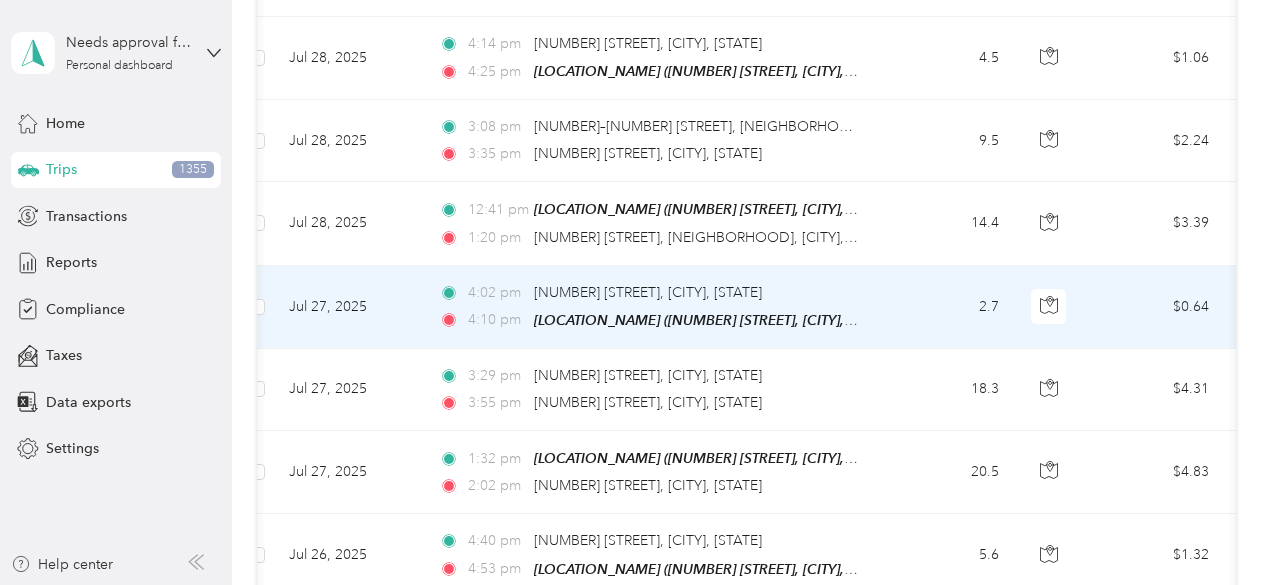 scroll, scrollTop: 1564, scrollLeft: 0, axis: vertical 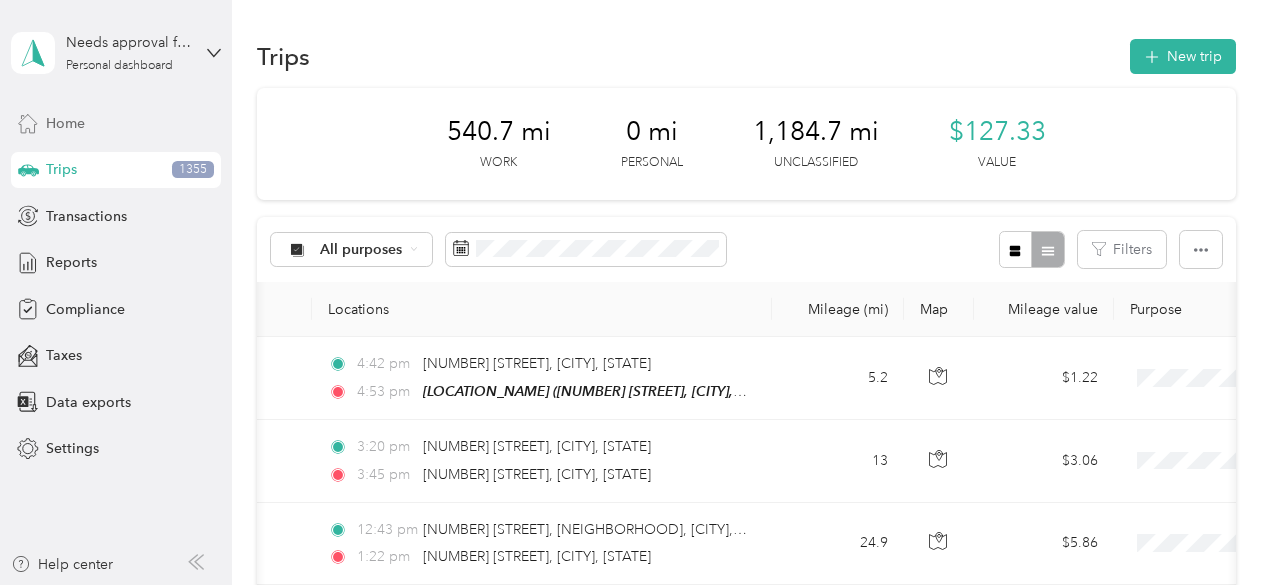 click on "Home" at bounding box center (65, 123) 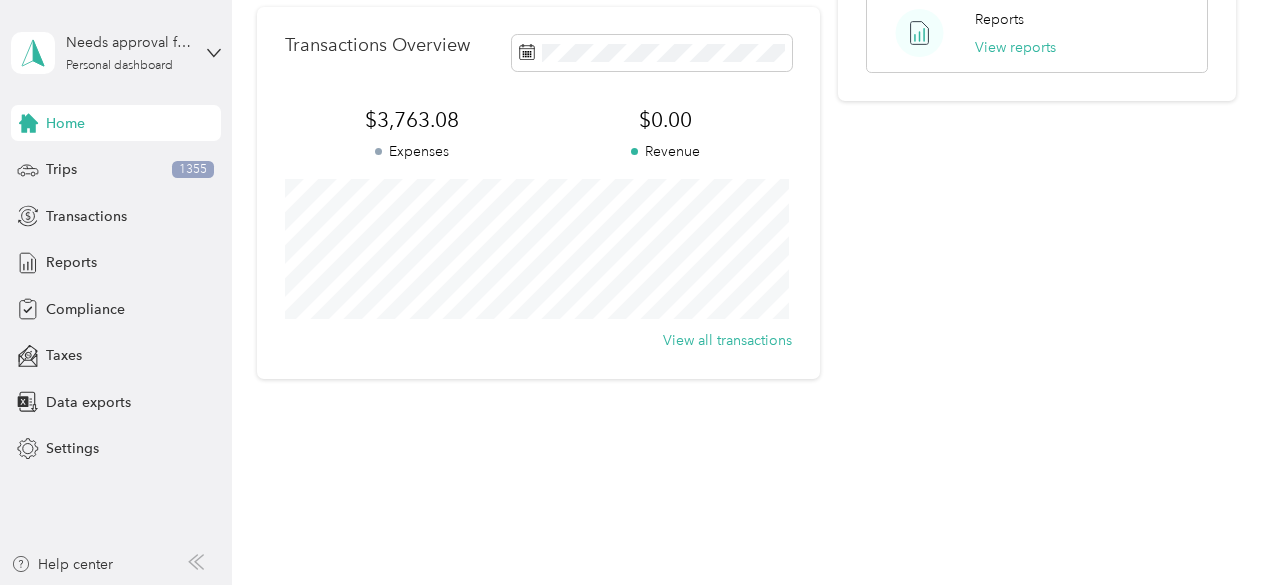 scroll, scrollTop: 431, scrollLeft: 0, axis: vertical 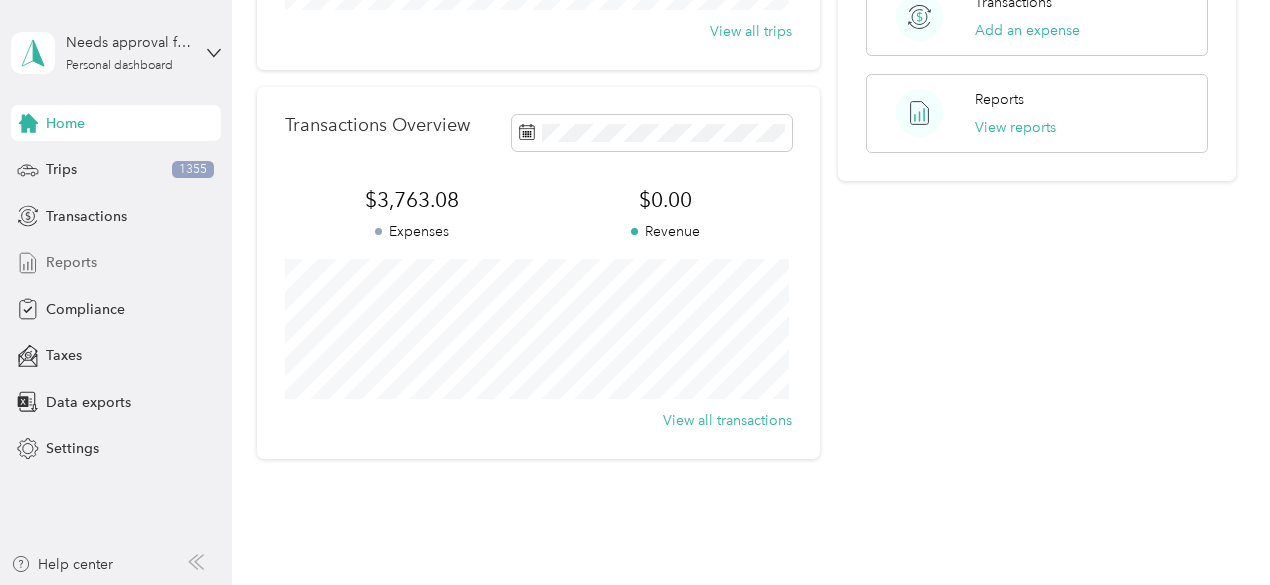 click on "Reports" at bounding box center (71, 262) 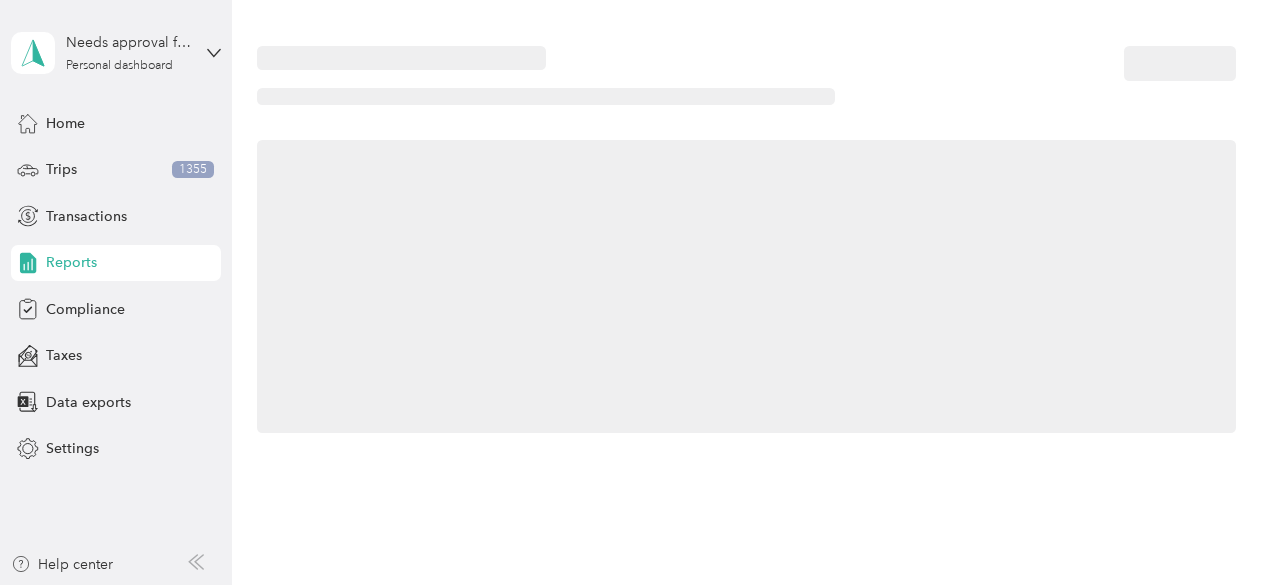 scroll, scrollTop: 0, scrollLeft: 0, axis: both 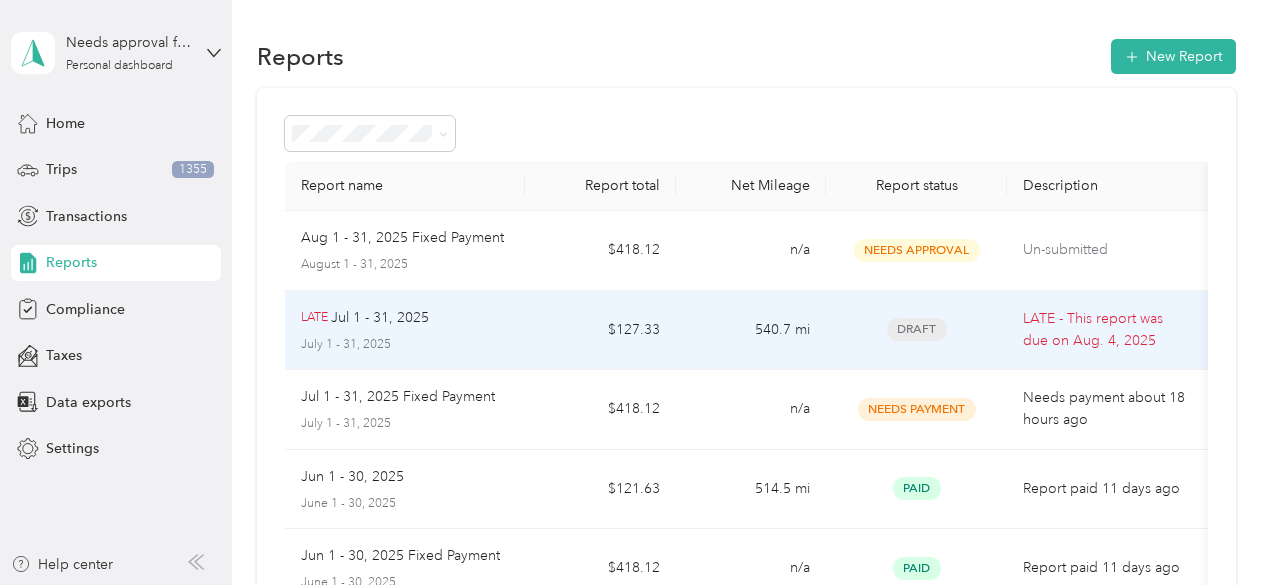 click on "Draft" at bounding box center (917, 329) 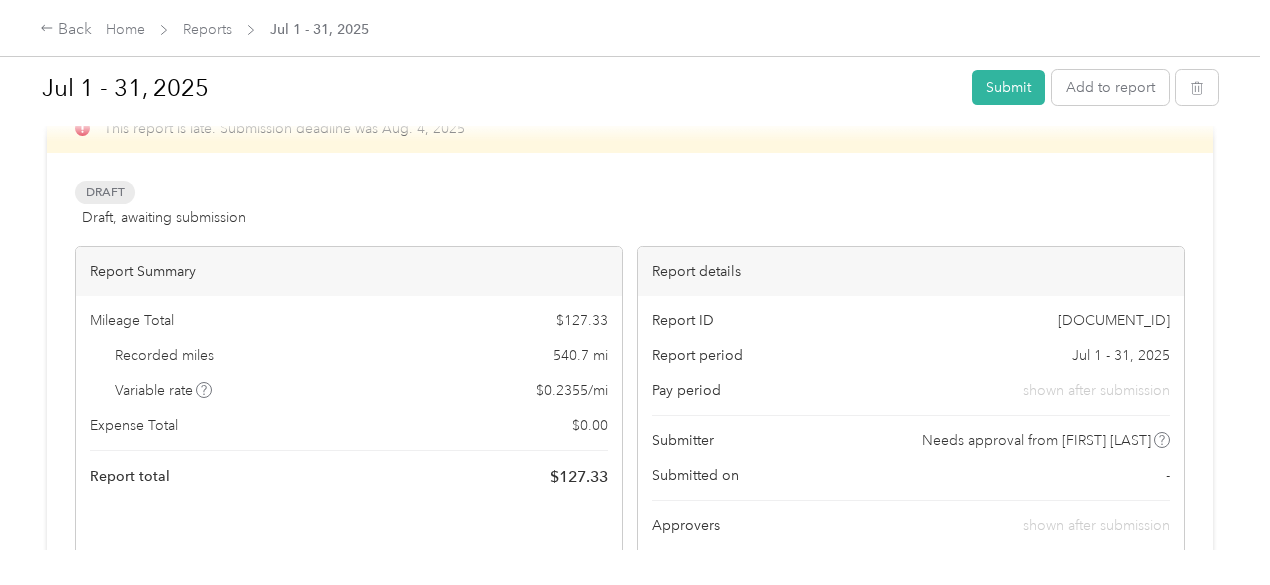 scroll, scrollTop: 39, scrollLeft: 0, axis: vertical 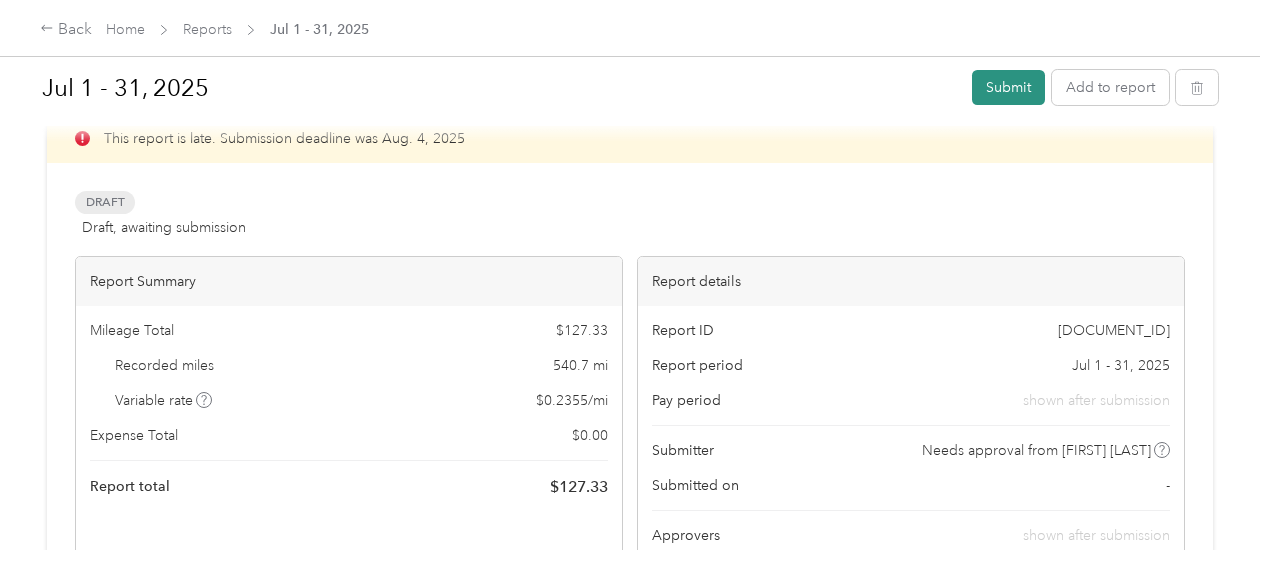 click on "Submit" at bounding box center [1008, 87] 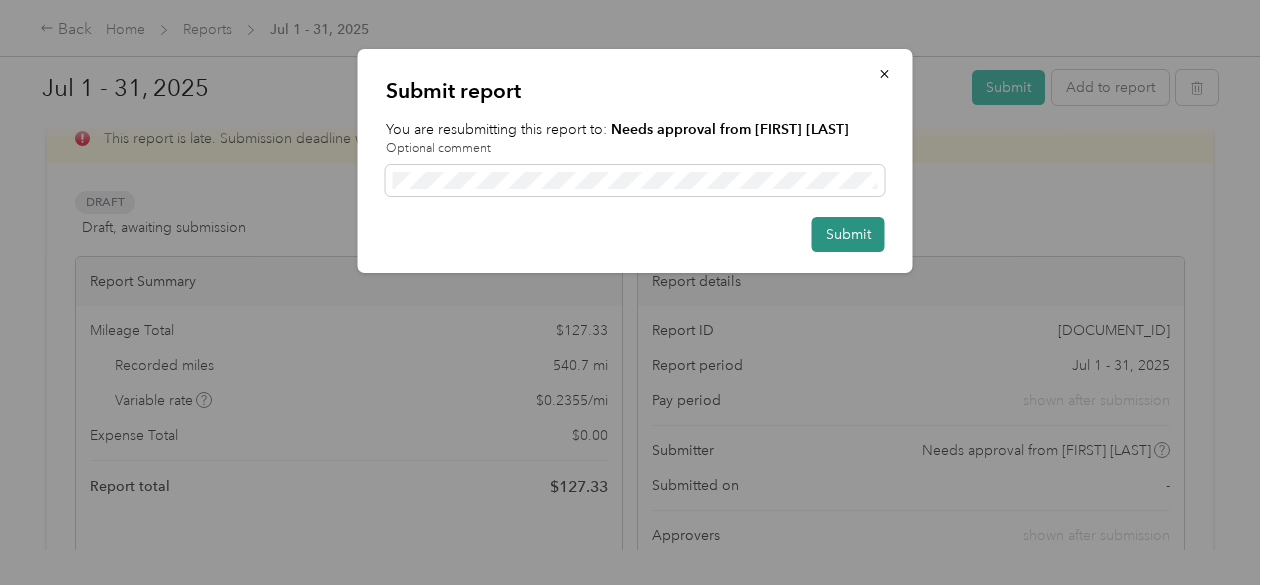 click on "Submit" at bounding box center [848, 234] 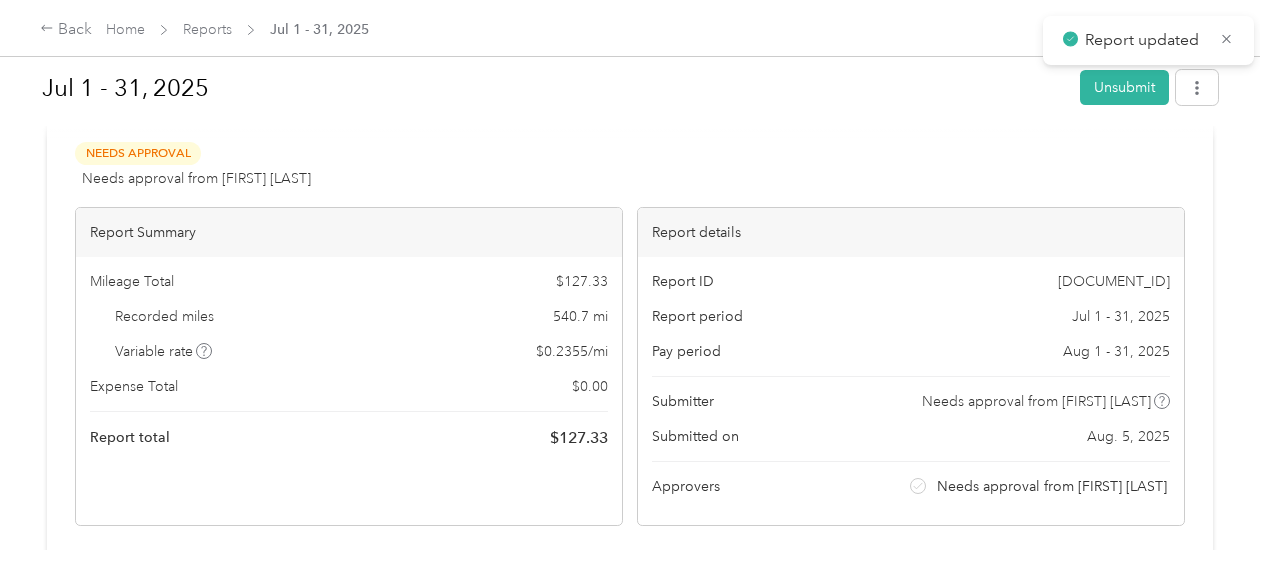 scroll, scrollTop: 0, scrollLeft: 0, axis: both 